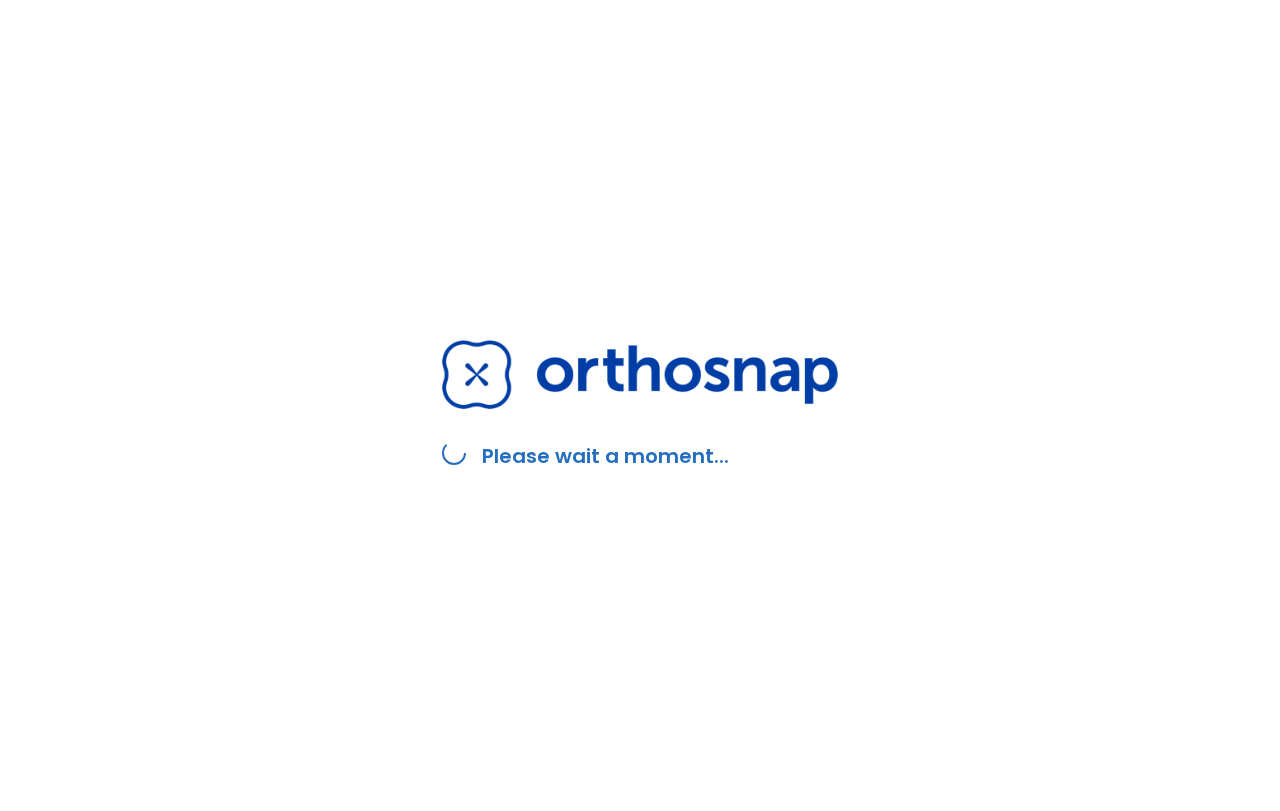 scroll, scrollTop: 0, scrollLeft: 0, axis: both 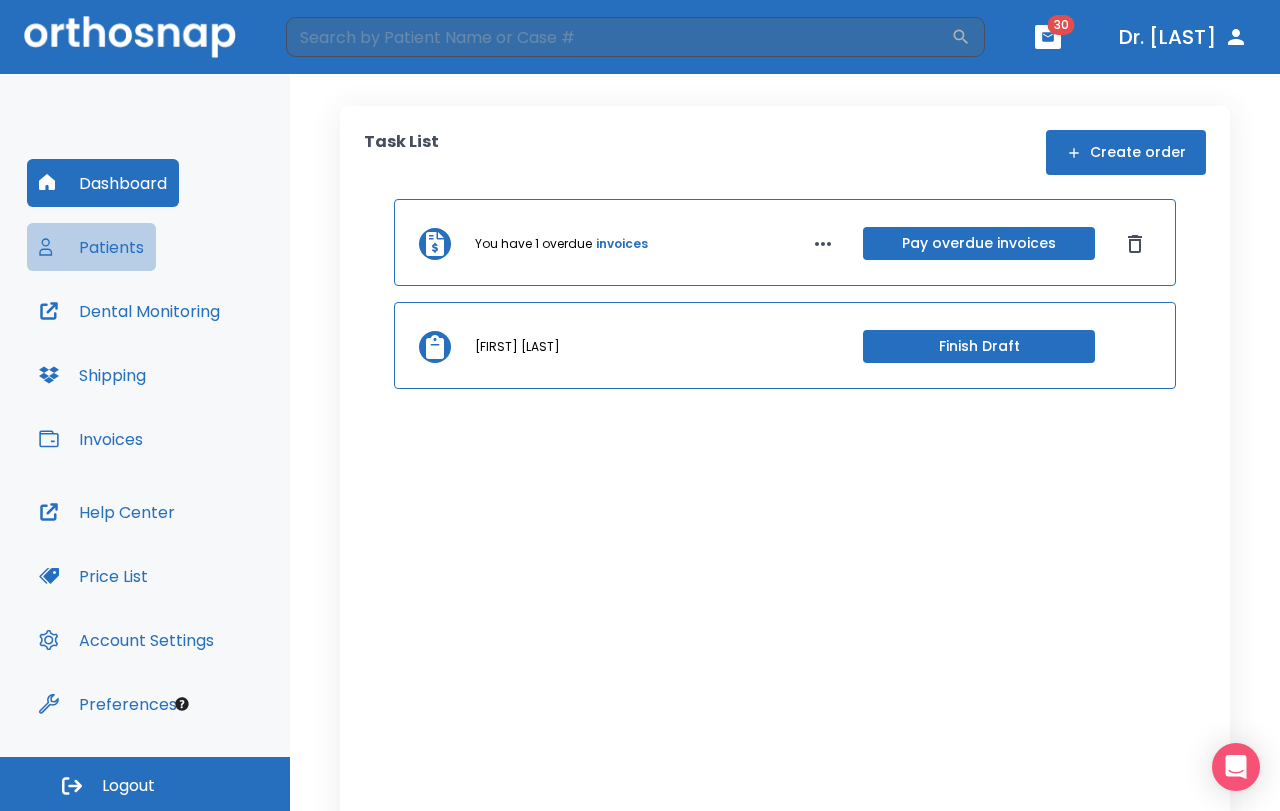 click on "Patients" at bounding box center (91, 247) 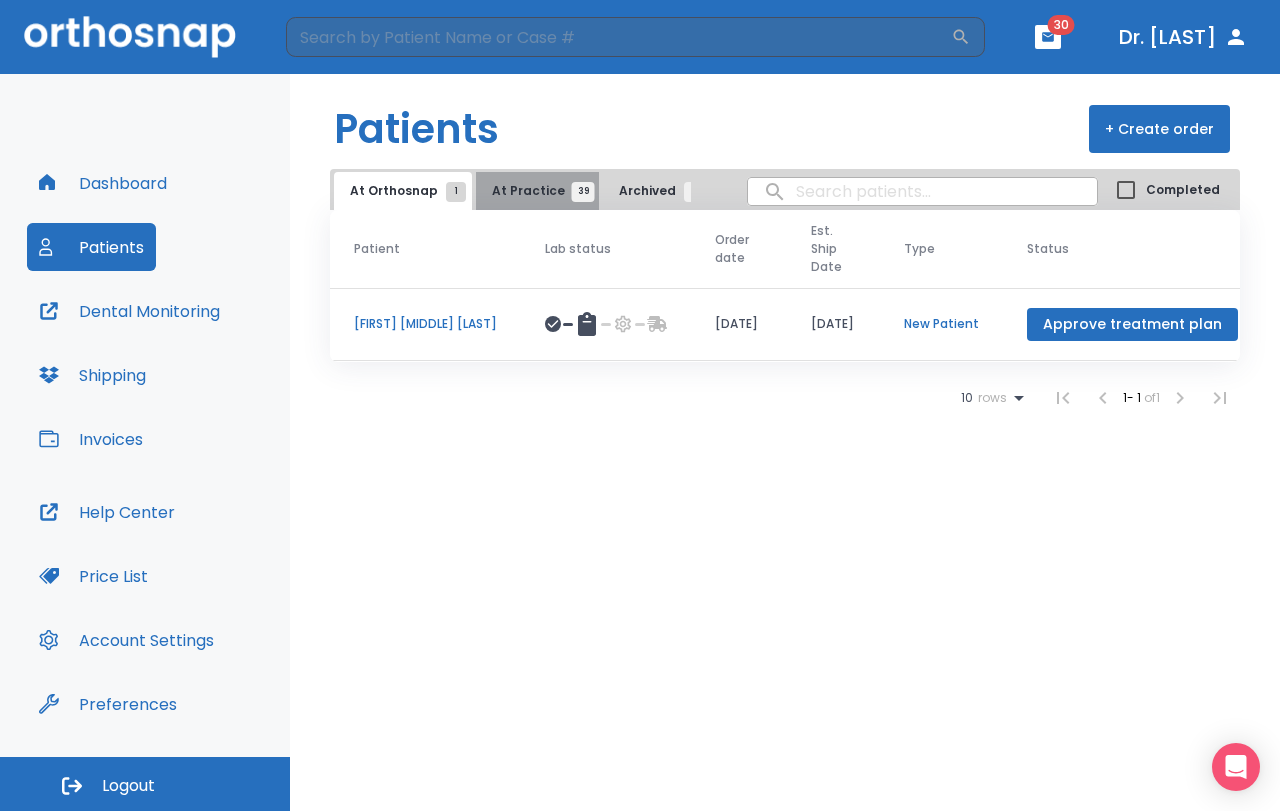 click on "At Practice [NUMBER]" at bounding box center (537, 191) 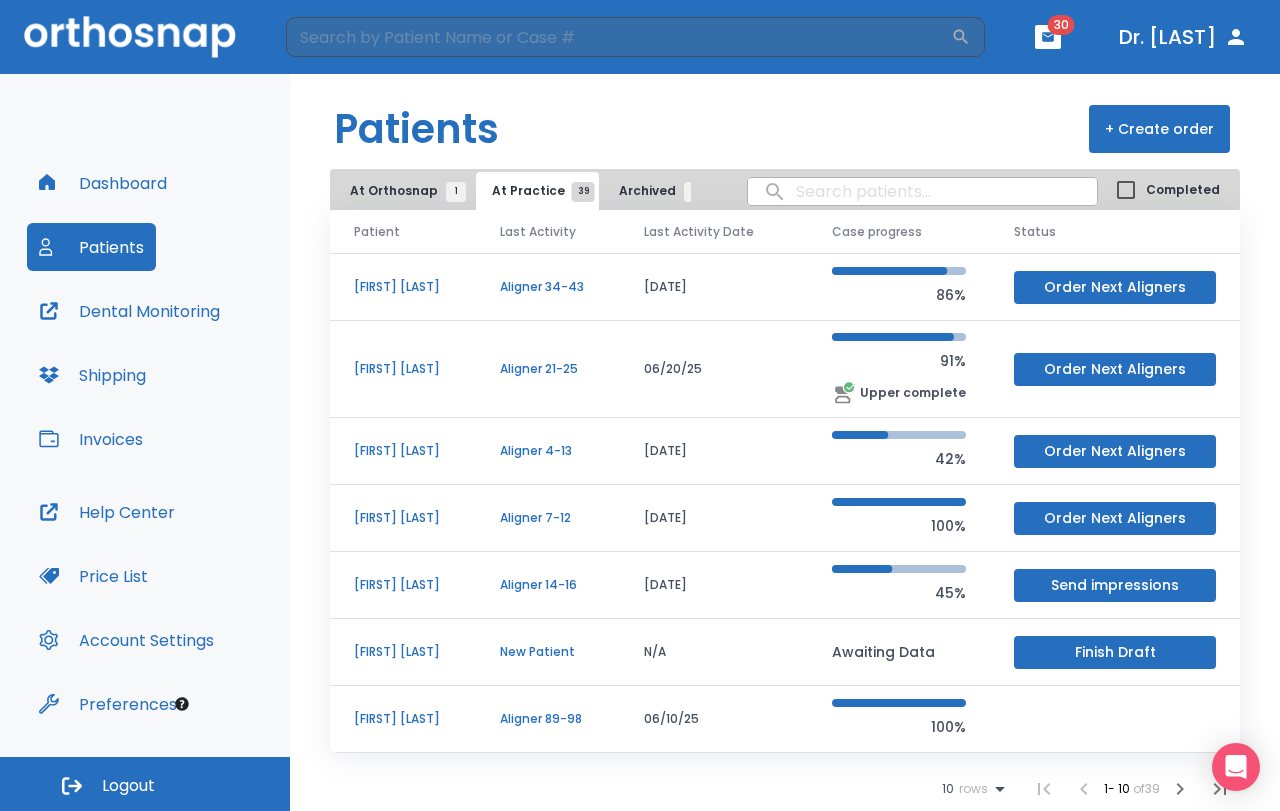 scroll, scrollTop: 201, scrollLeft: 0, axis: vertical 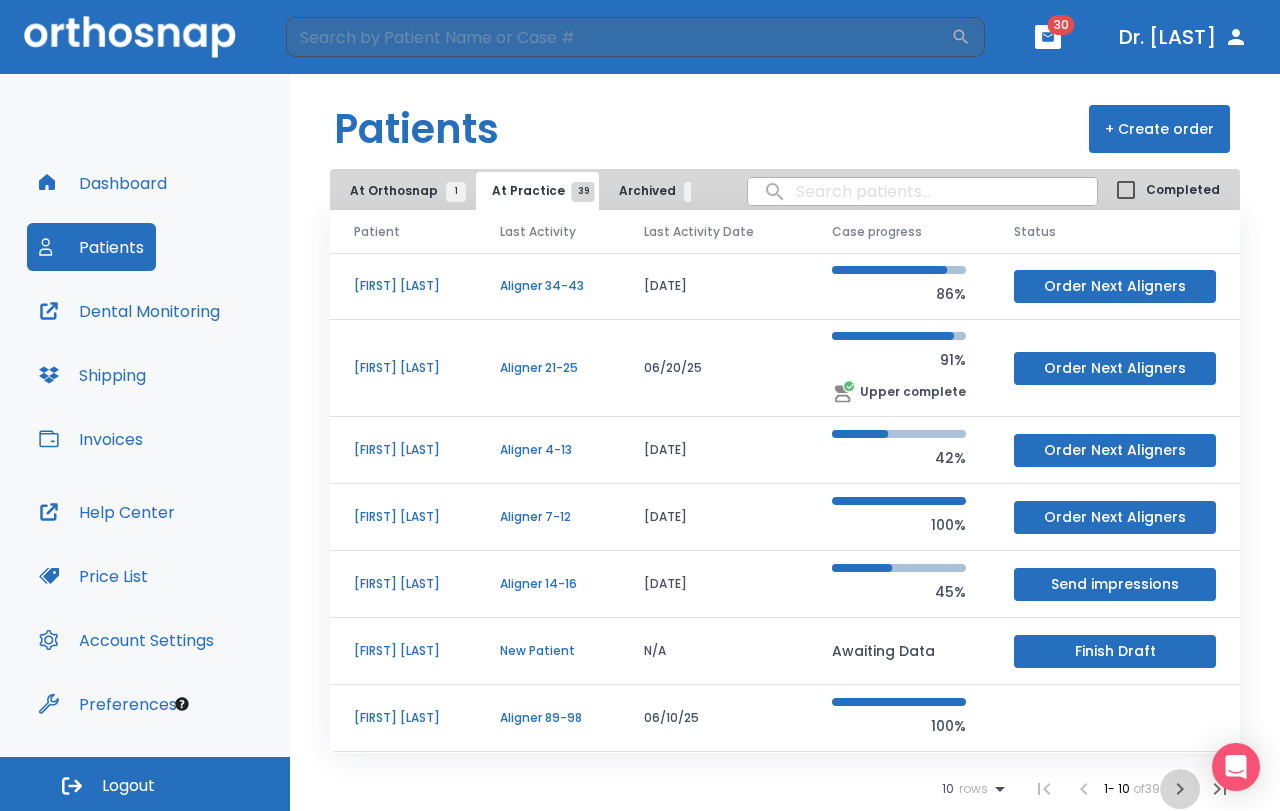 click 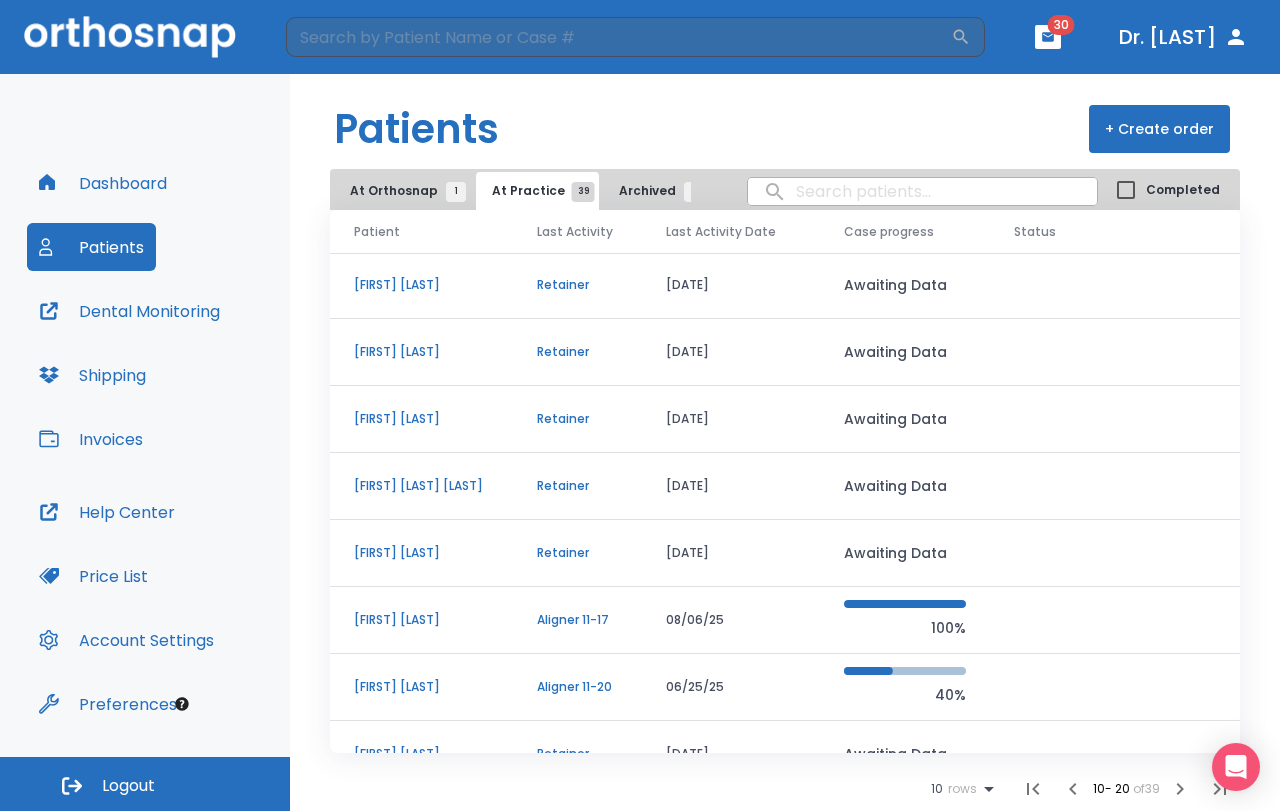 scroll, scrollTop: 188, scrollLeft: 0, axis: vertical 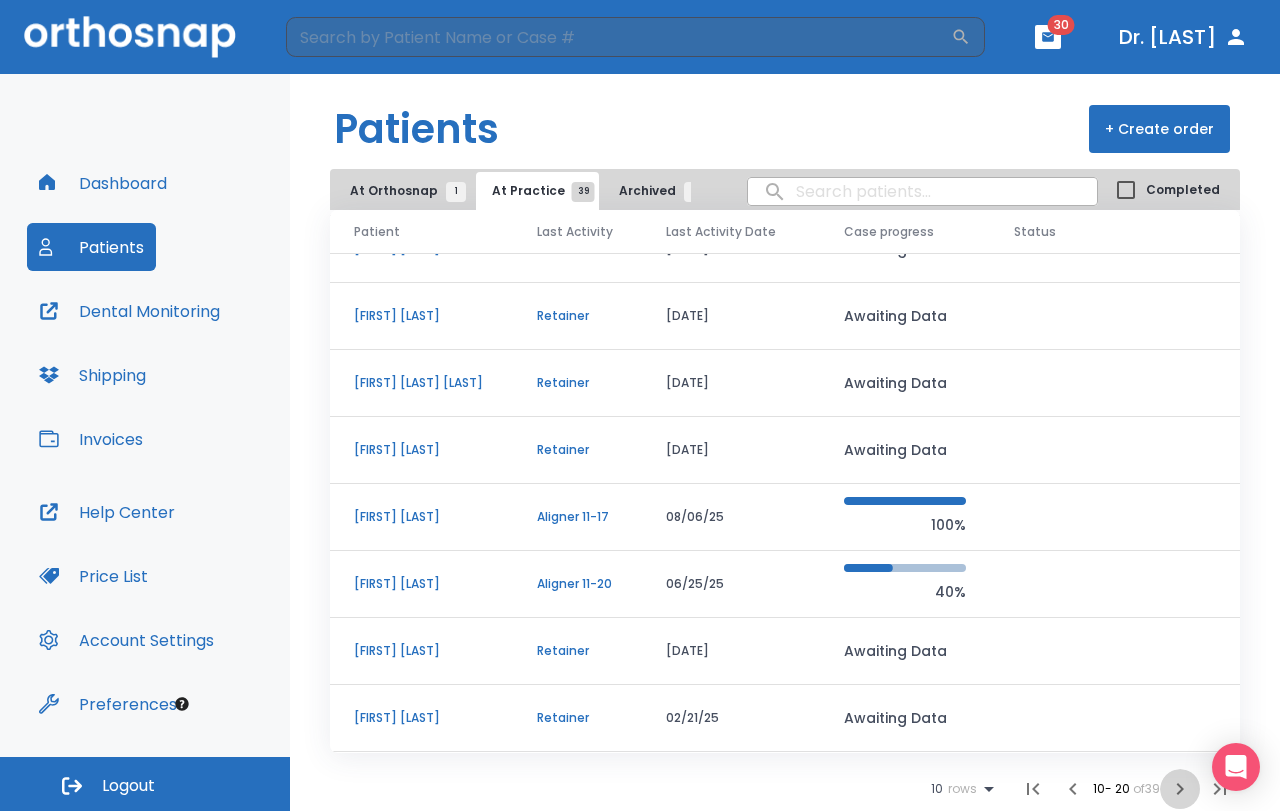 click 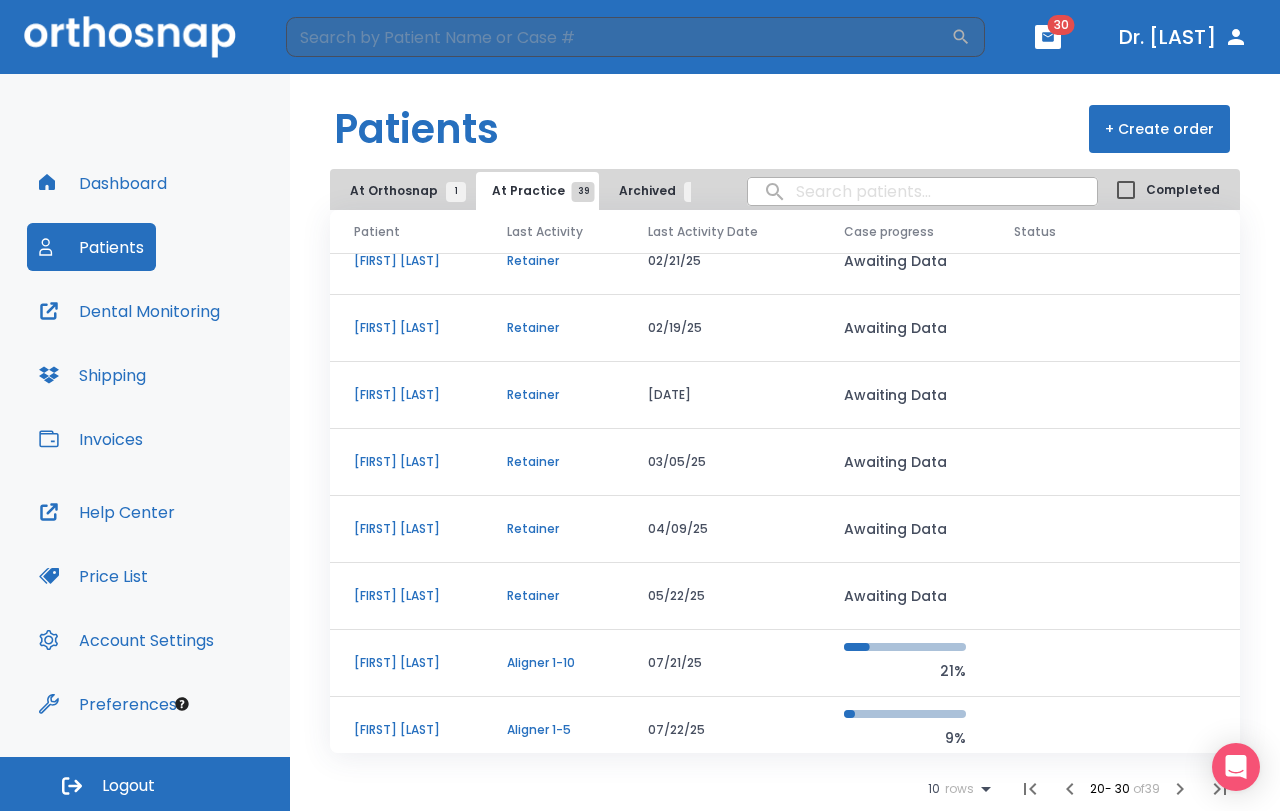 scroll, scrollTop: 0, scrollLeft: 0, axis: both 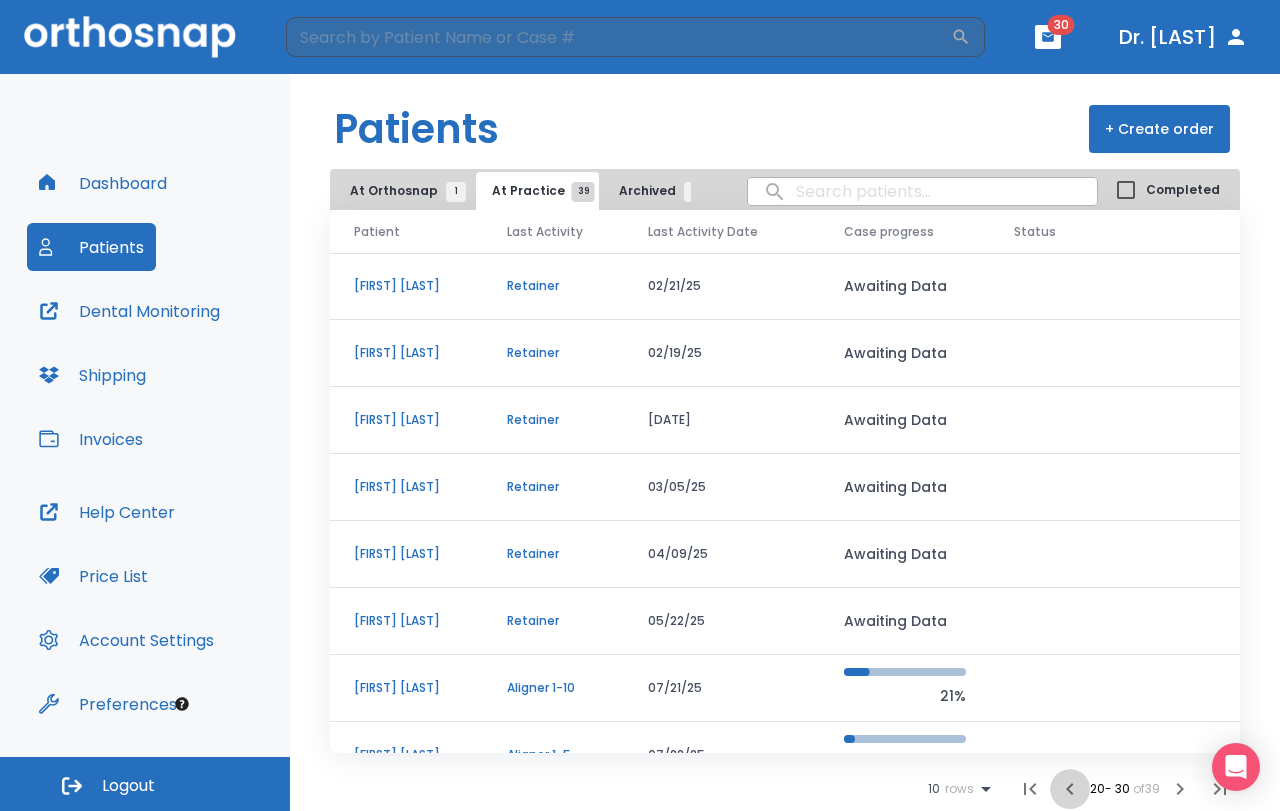 click 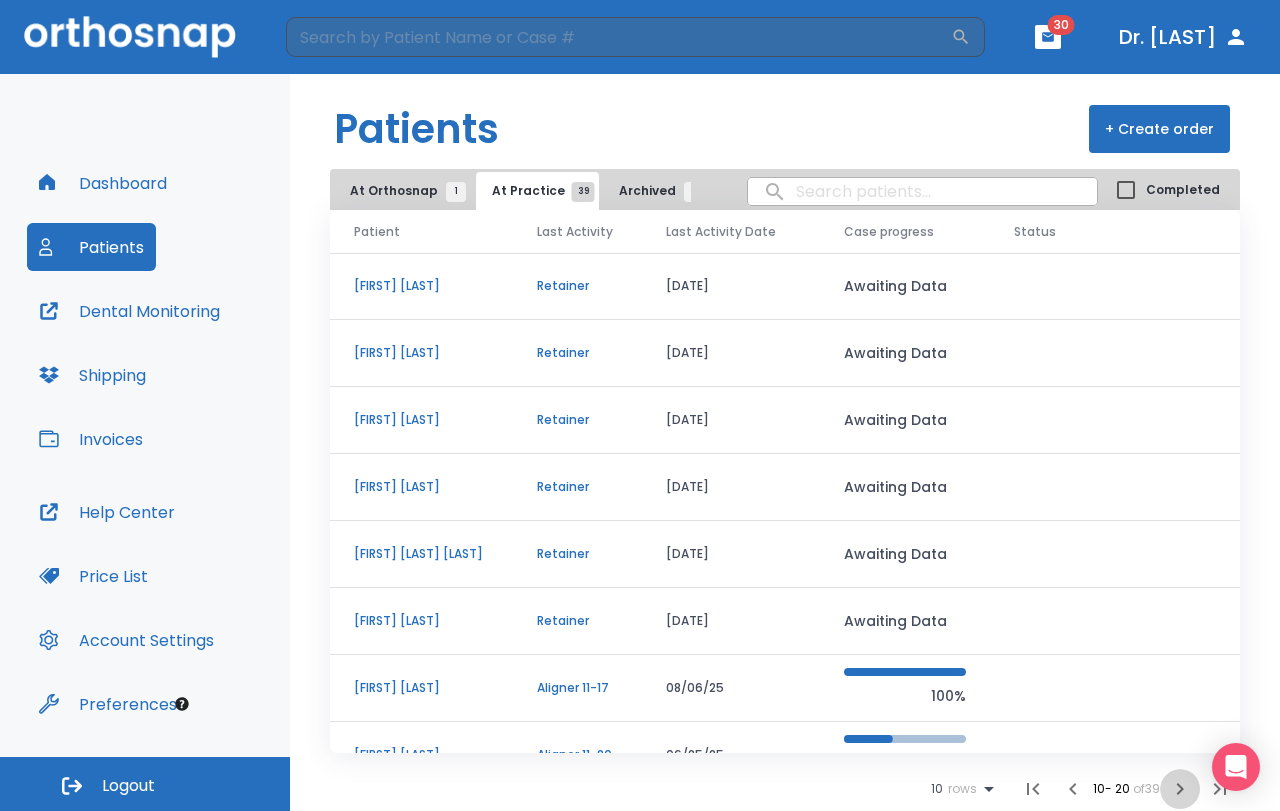click 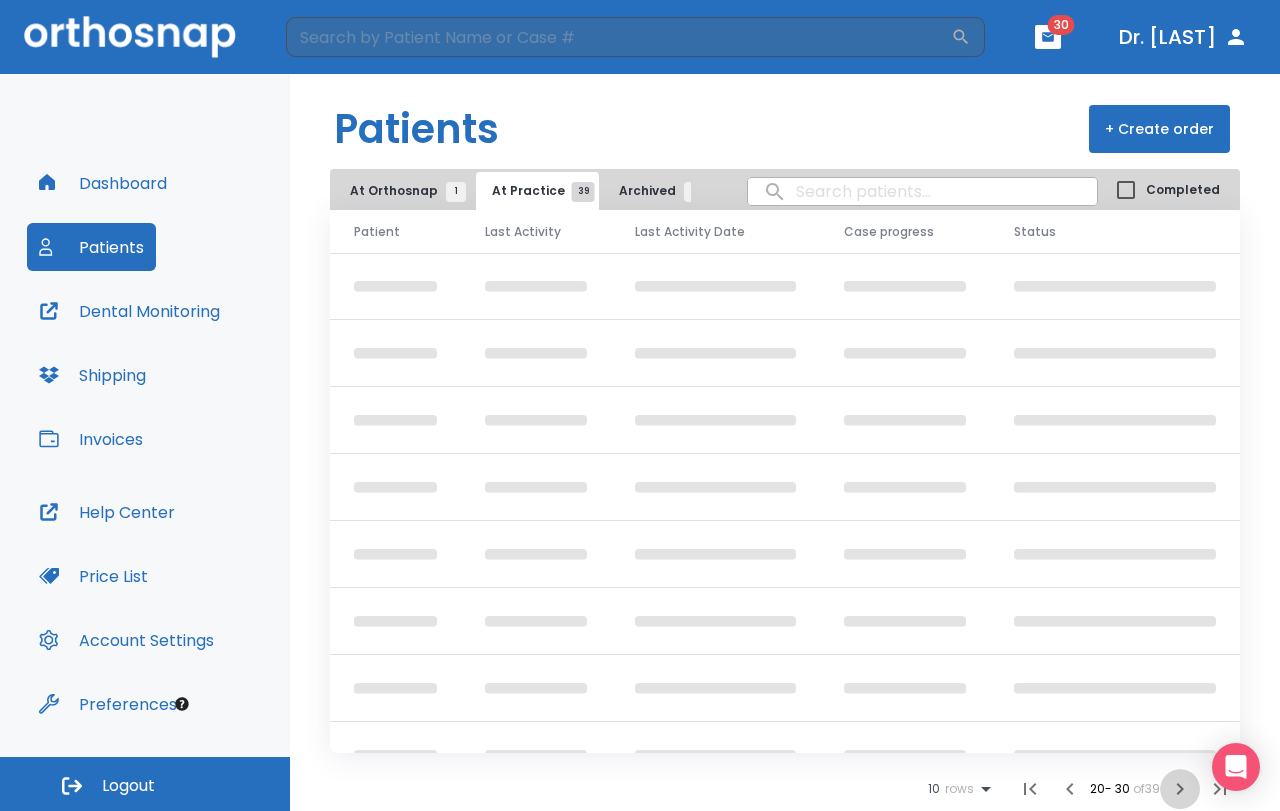 click 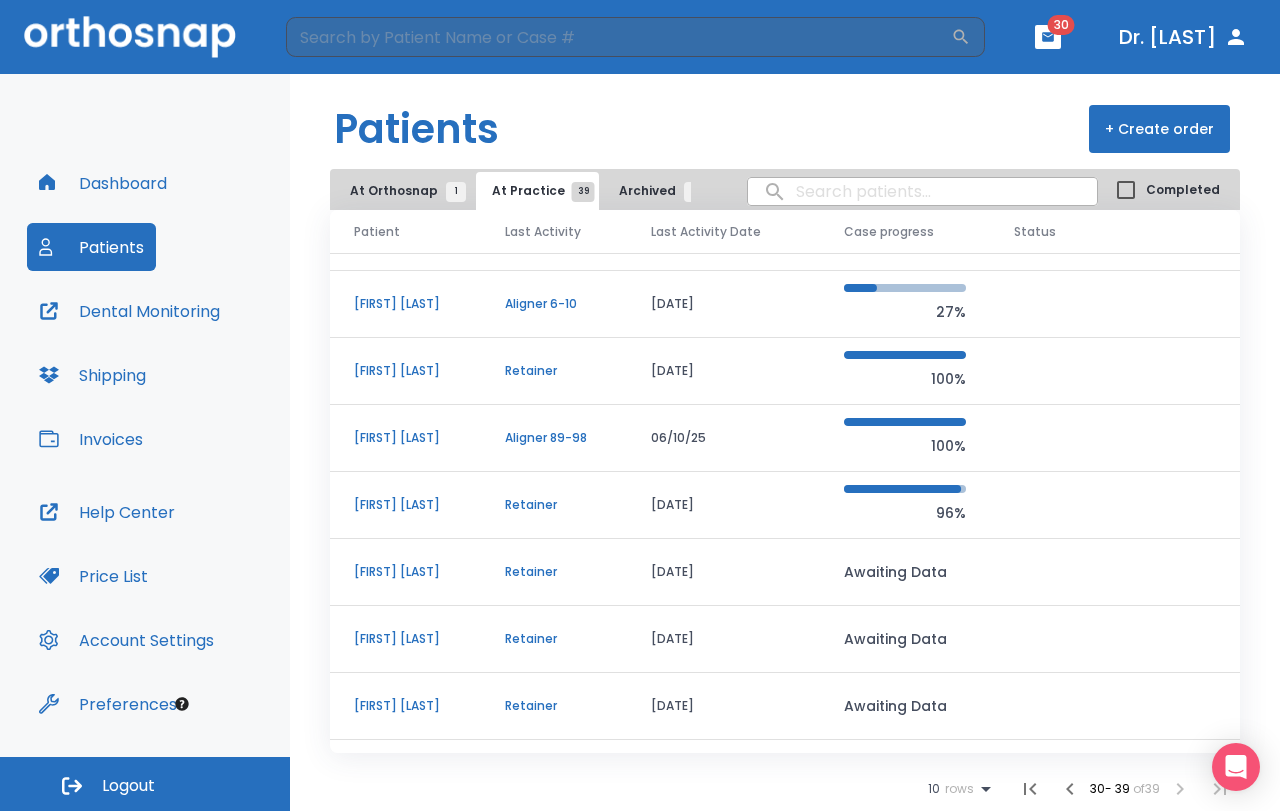 scroll, scrollTop: 0, scrollLeft: 0, axis: both 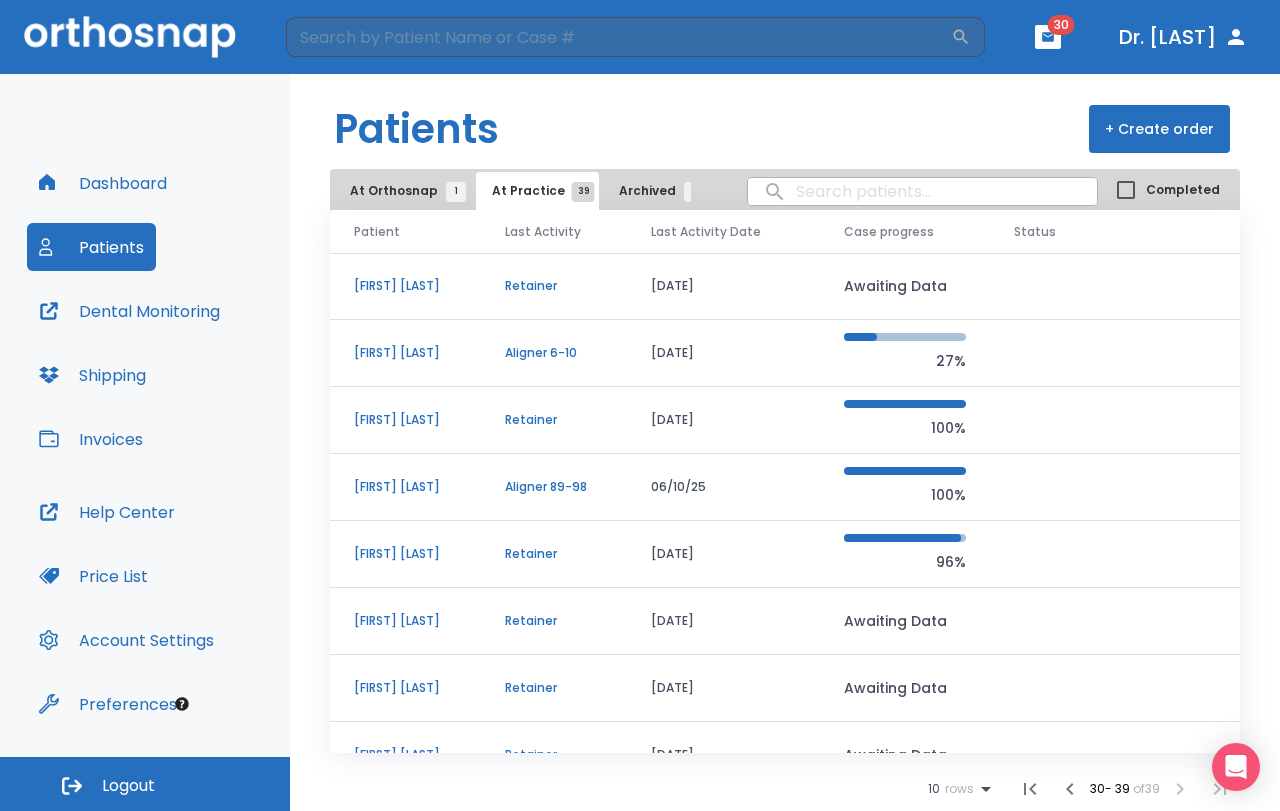 click 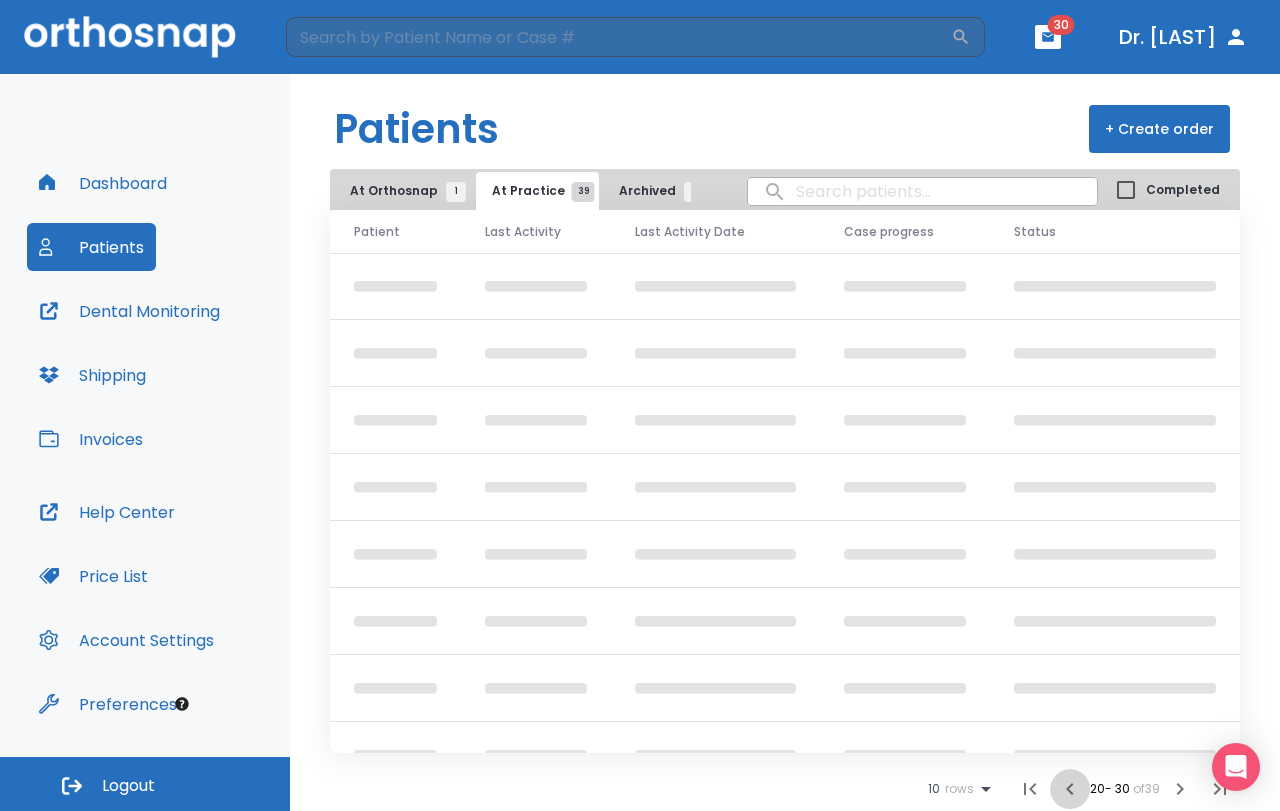 click 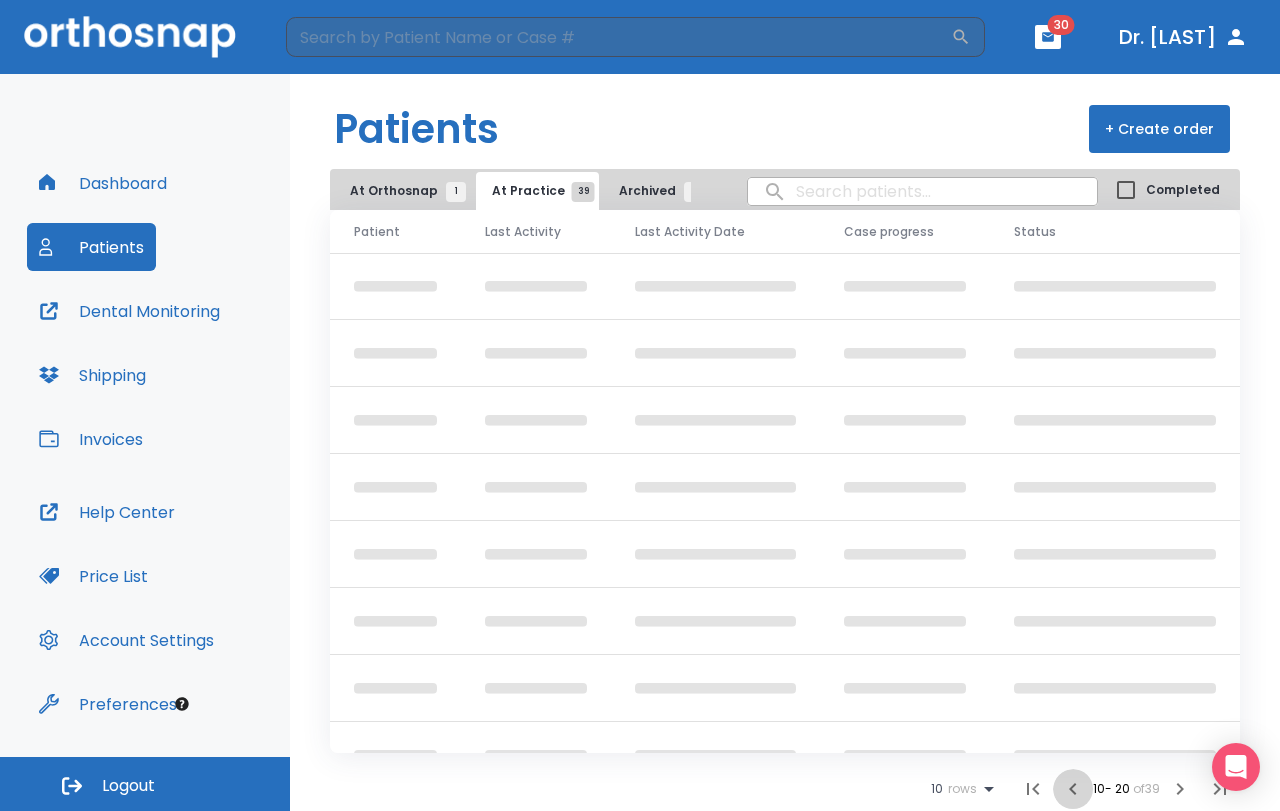 click 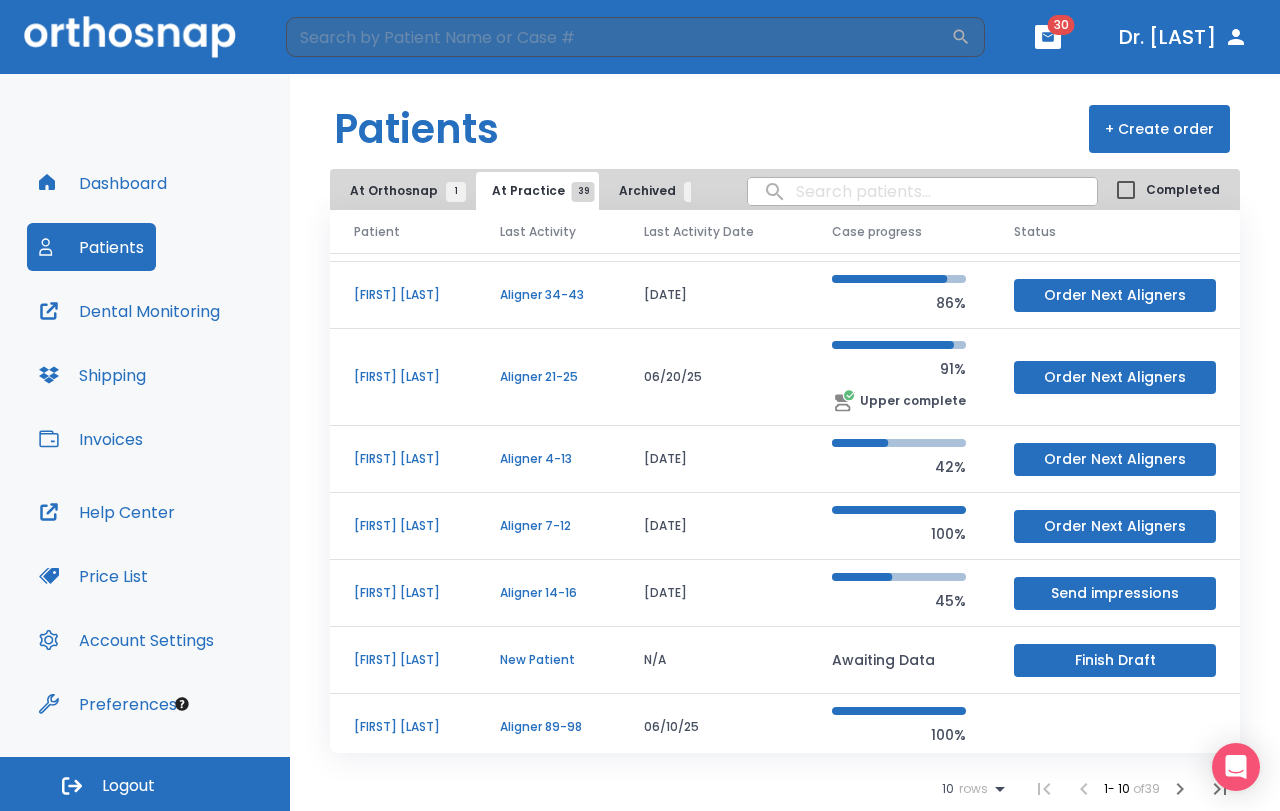 scroll, scrollTop: 201, scrollLeft: 0, axis: vertical 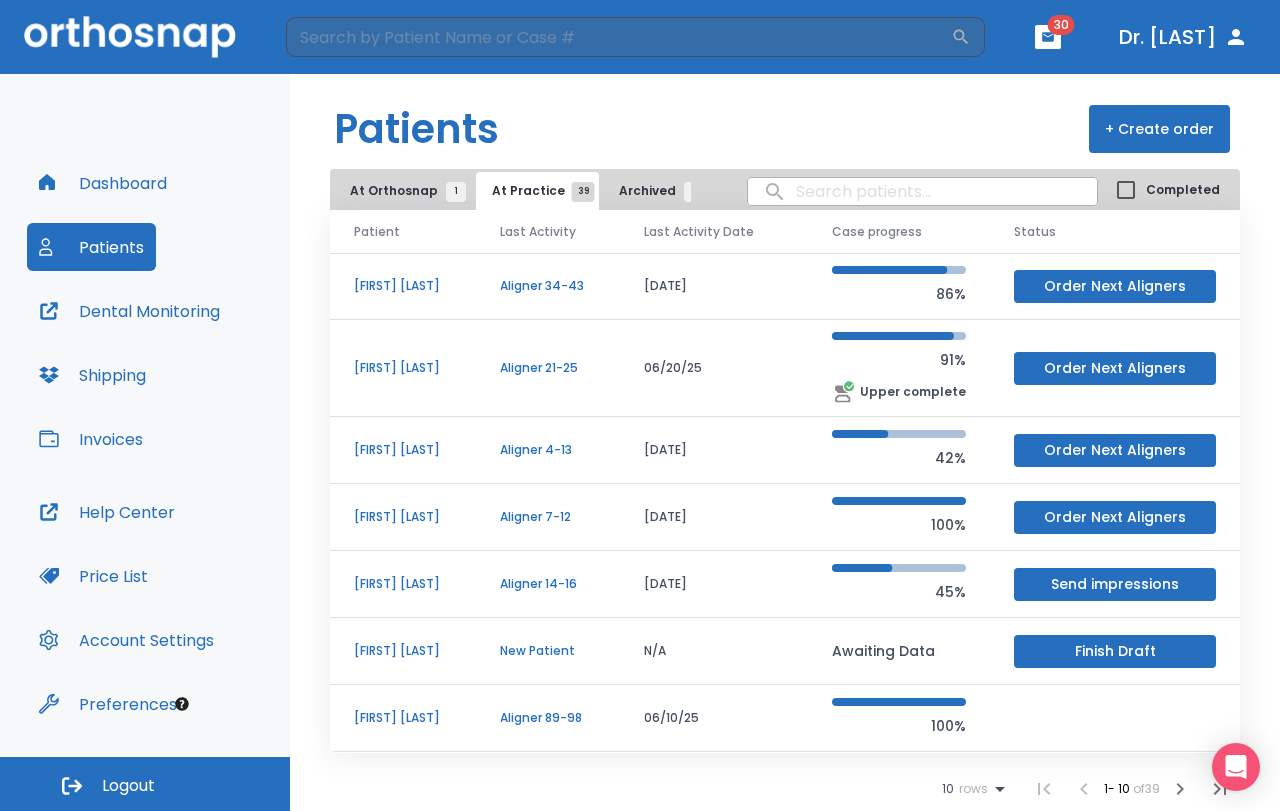 click 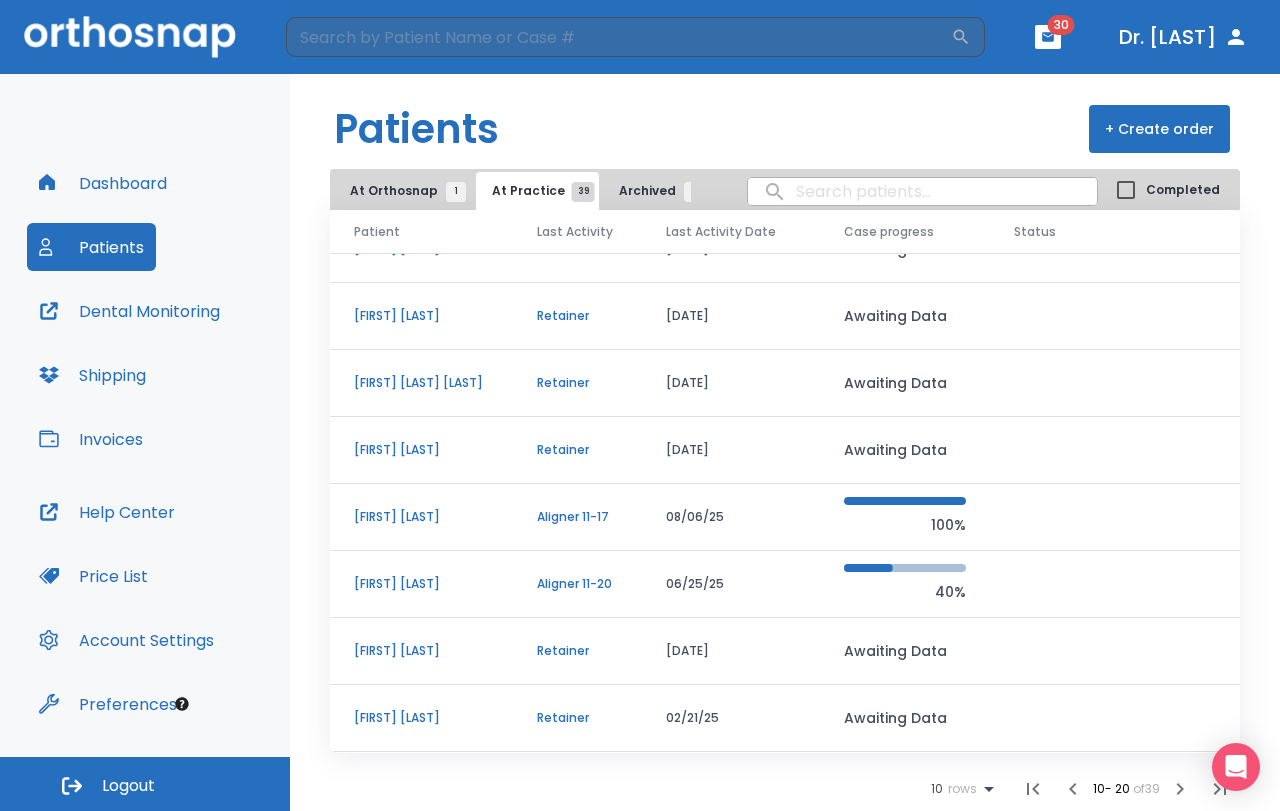 scroll, scrollTop: 188, scrollLeft: 0, axis: vertical 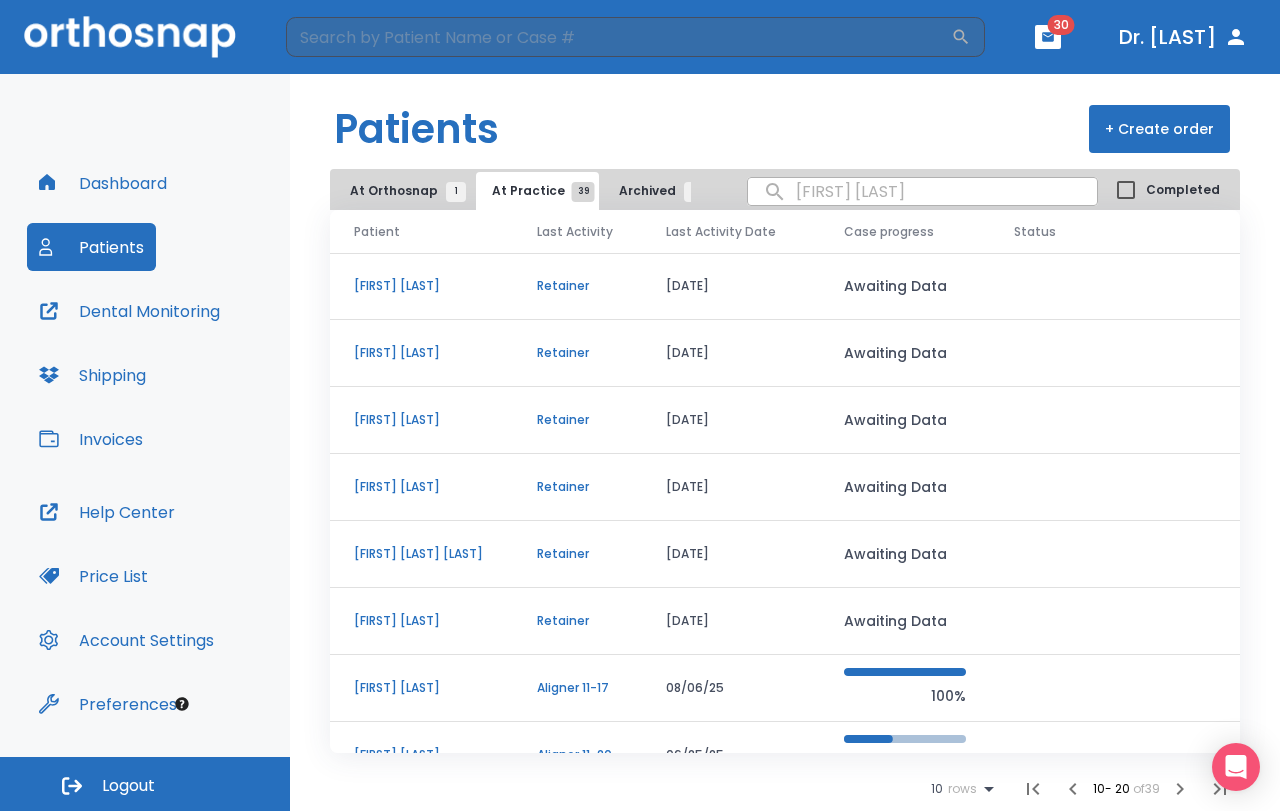 type on "[FIRST] [LAST]" 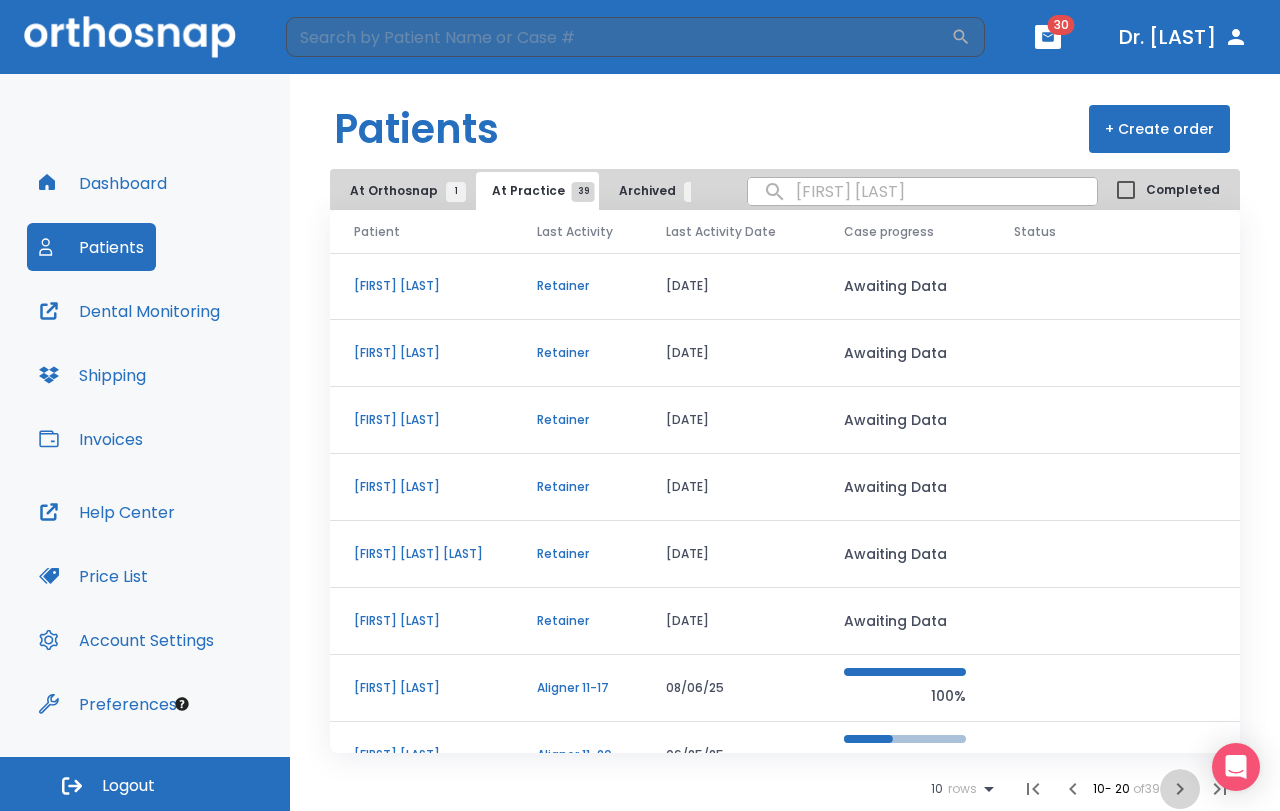 click at bounding box center [1180, 789] 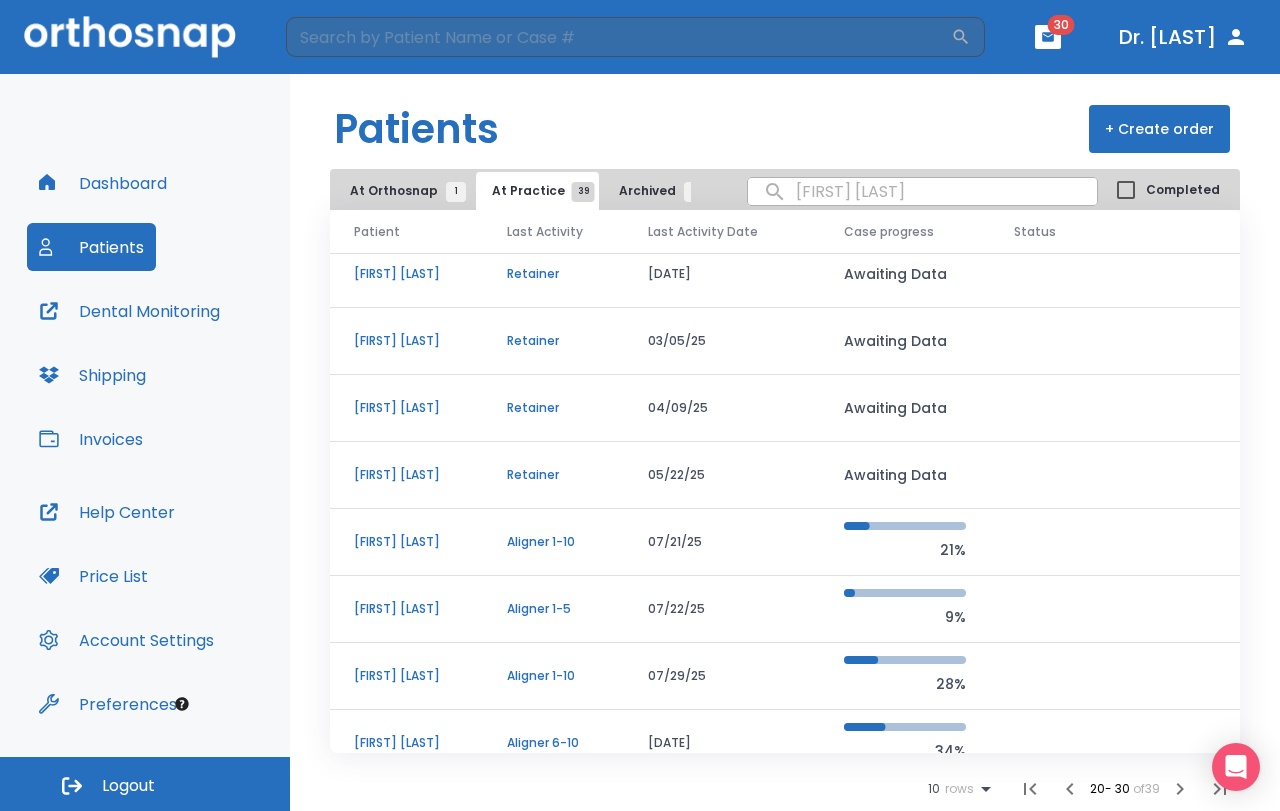 scroll, scrollTop: 171, scrollLeft: 0, axis: vertical 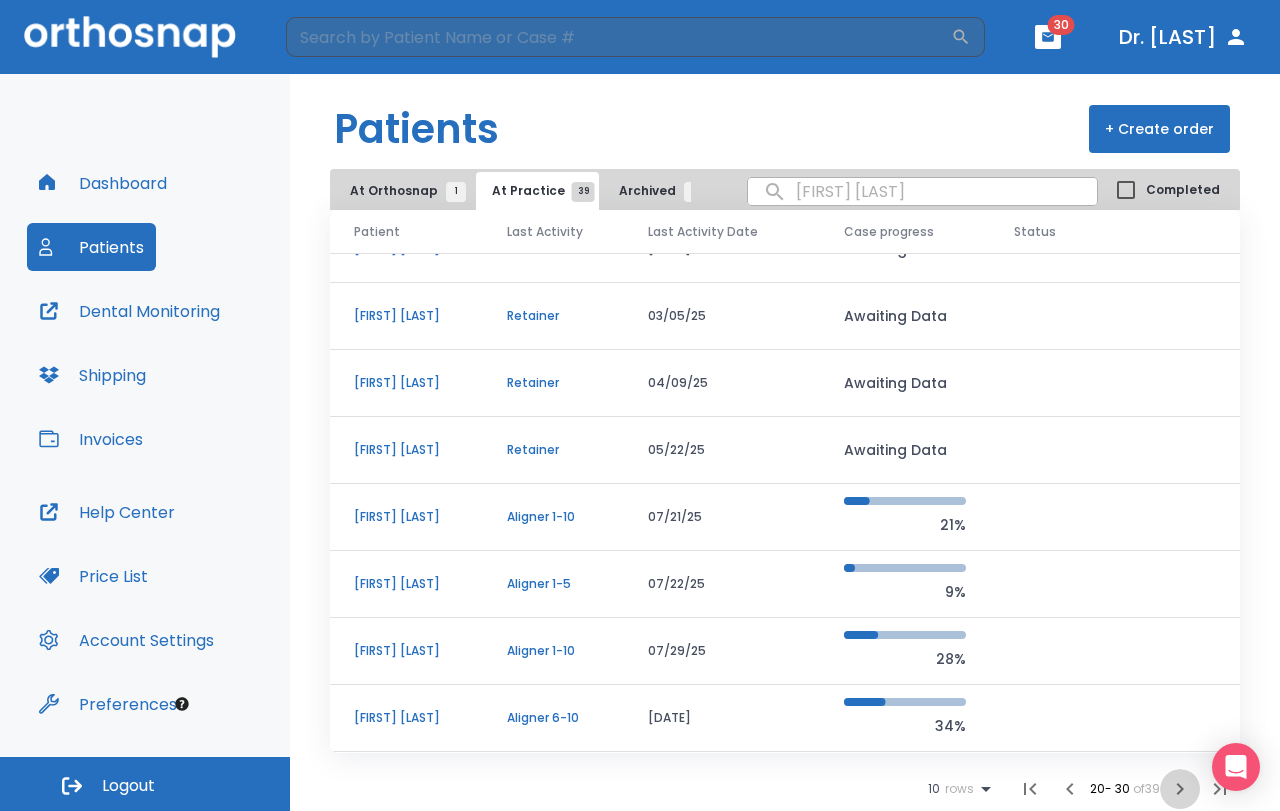 click at bounding box center (1180, 789) 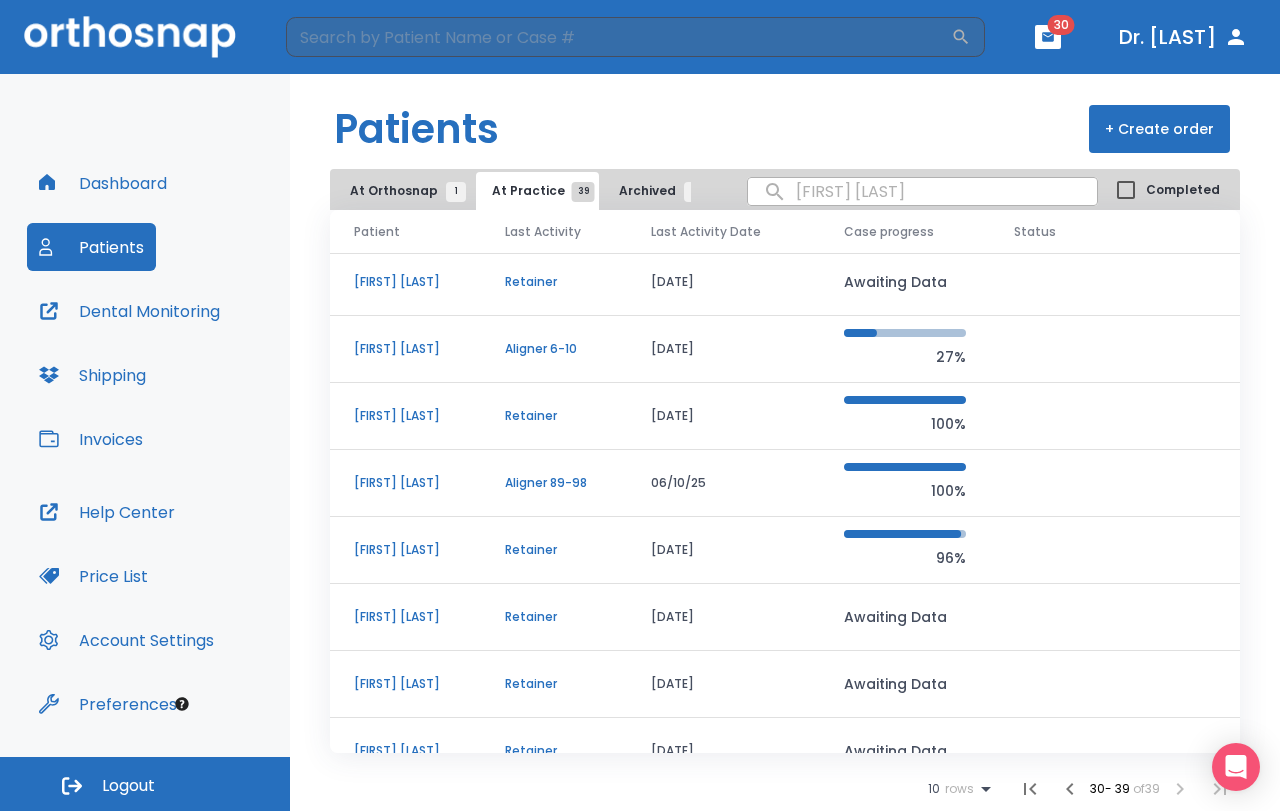 scroll, scrollTop: 0, scrollLeft: 0, axis: both 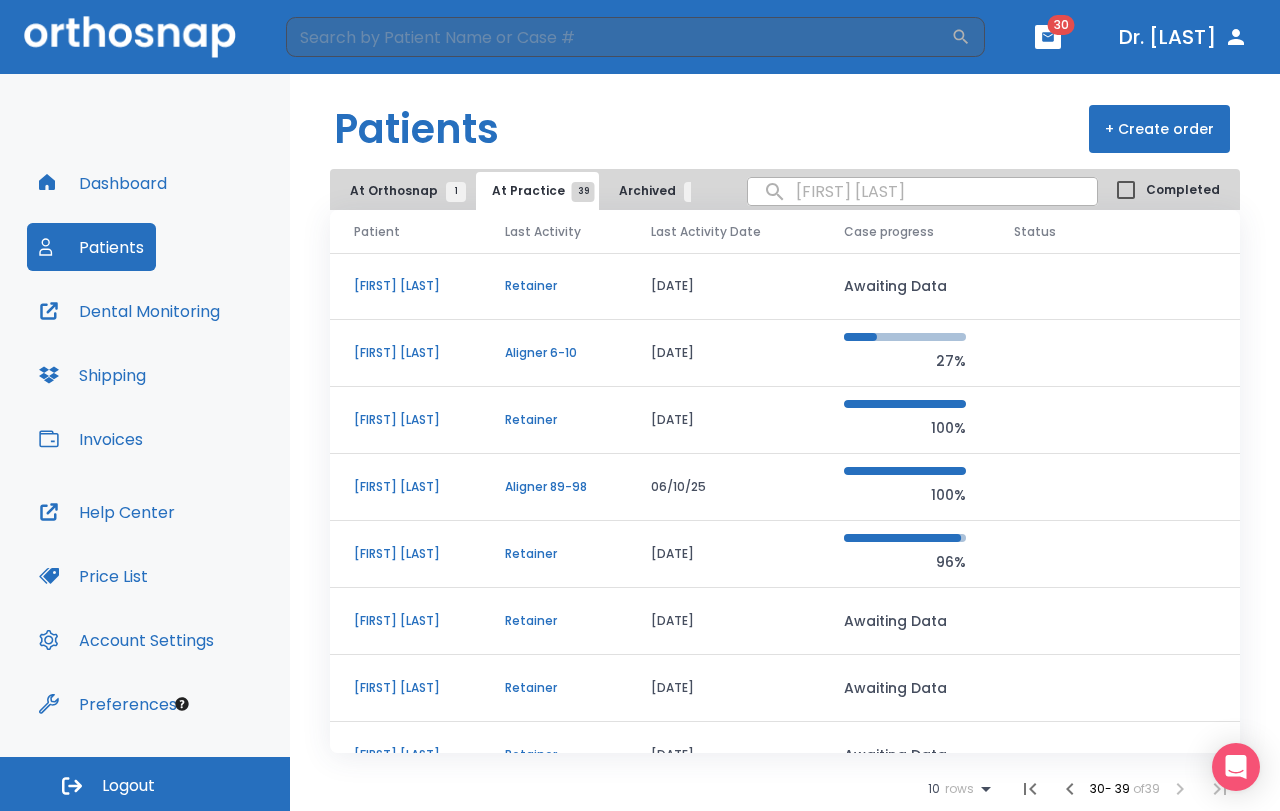 click at bounding box center (1180, 789) 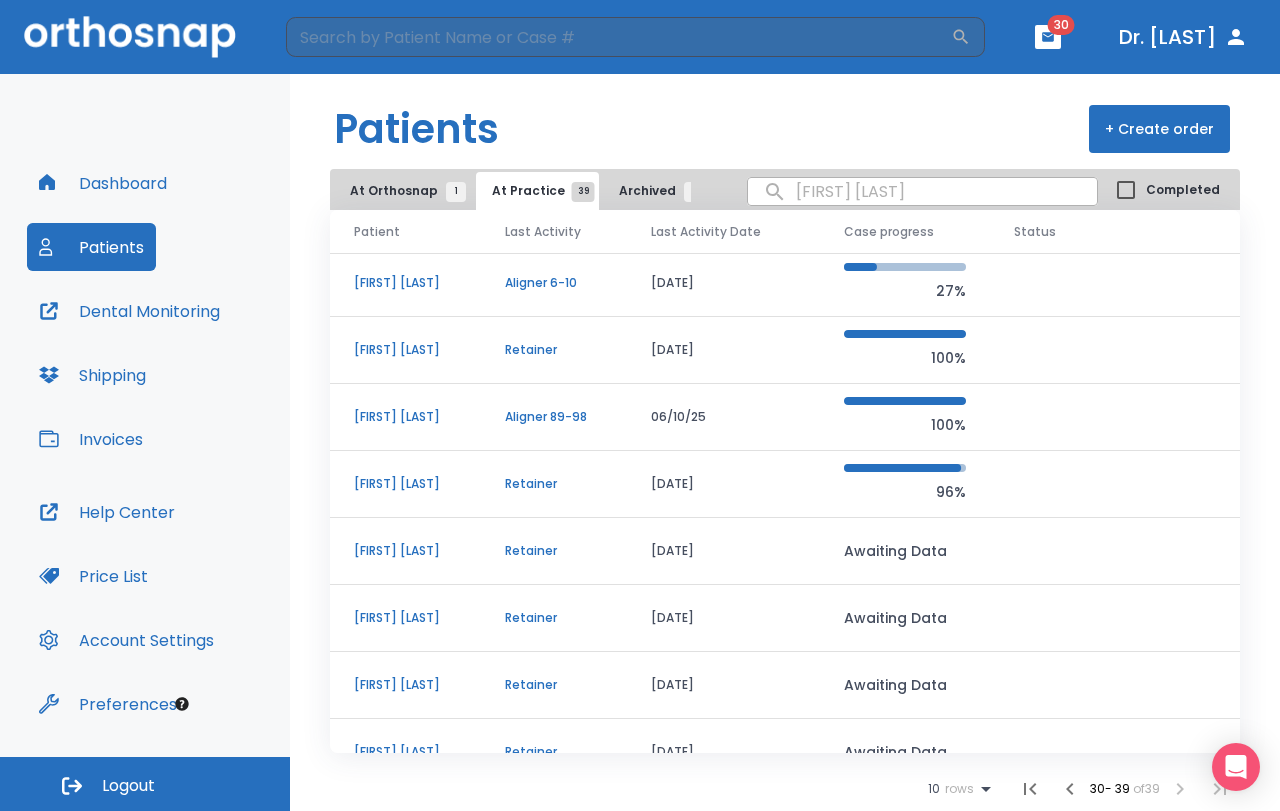 scroll, scrollTop: 100, scrollLeft: 0, axis: vertical 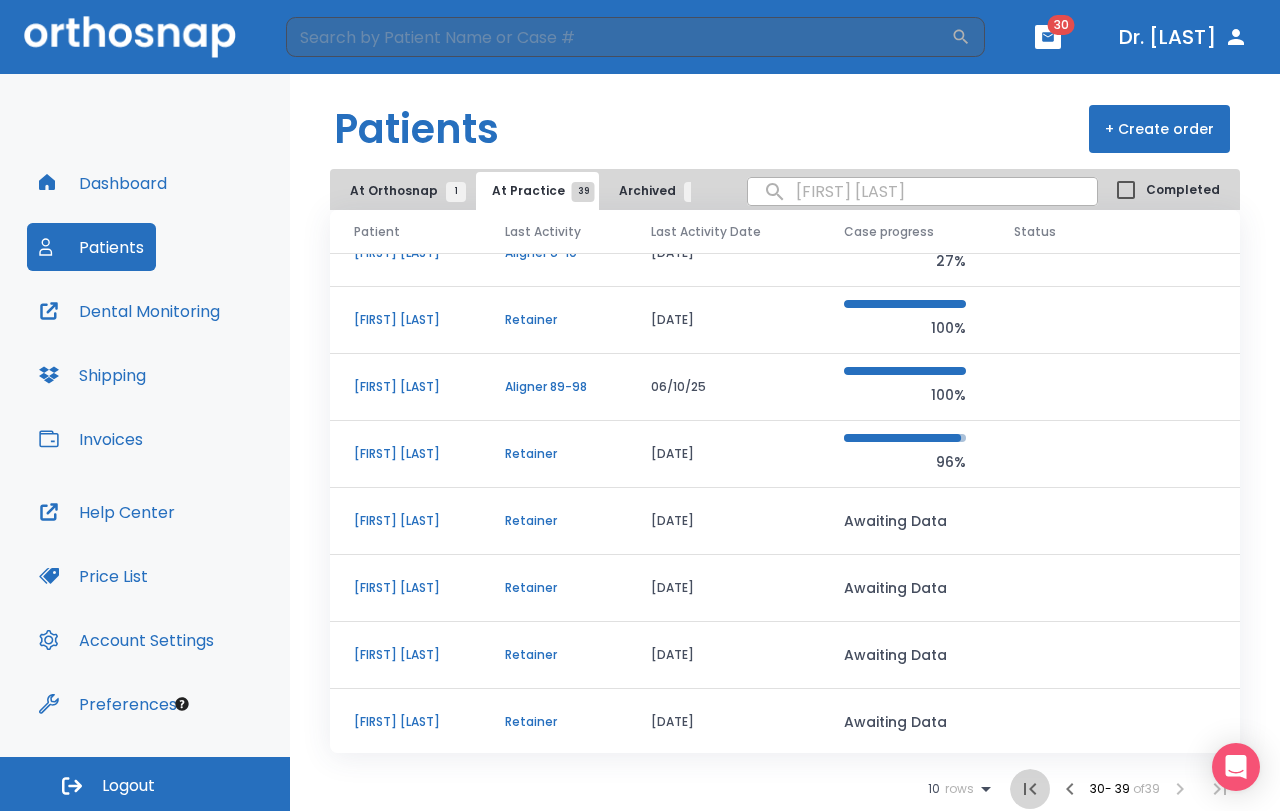 click 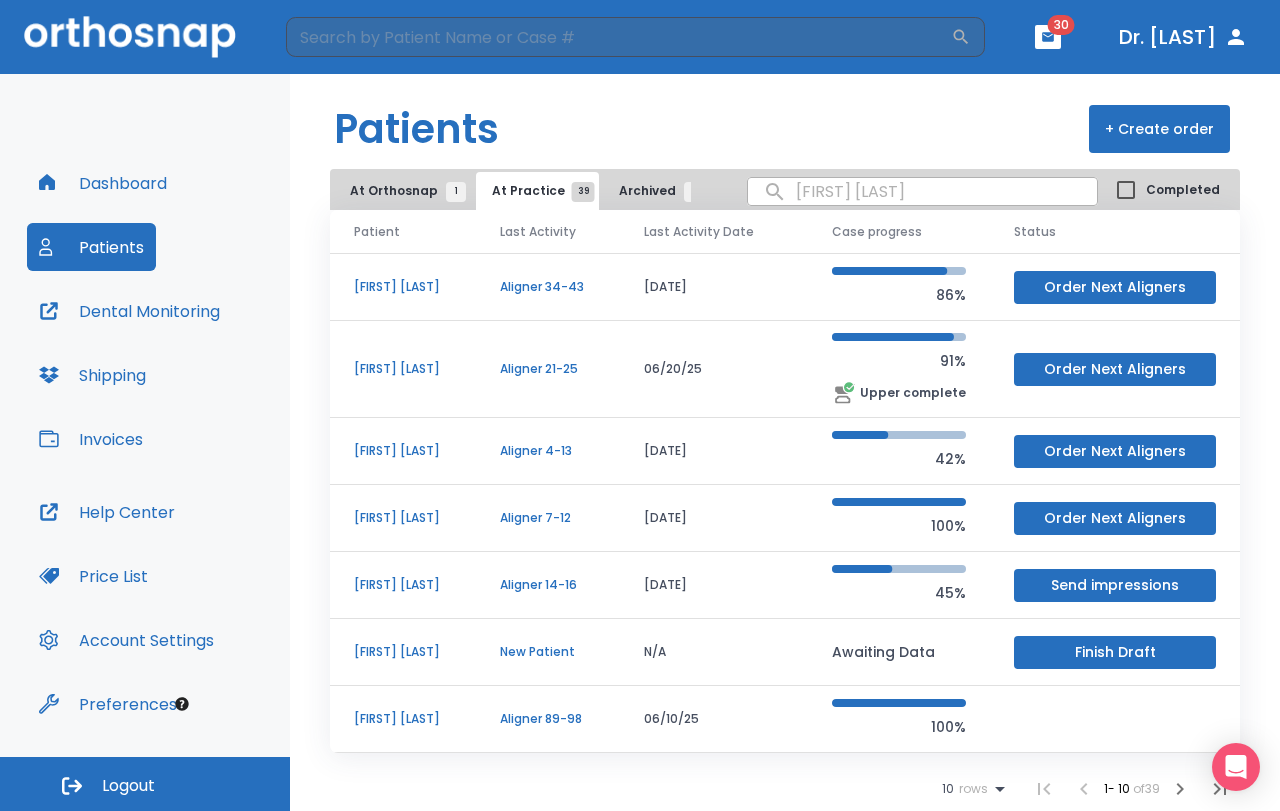 scroll, scrollTop: 201, scrollLeft: 0, axis: vertical 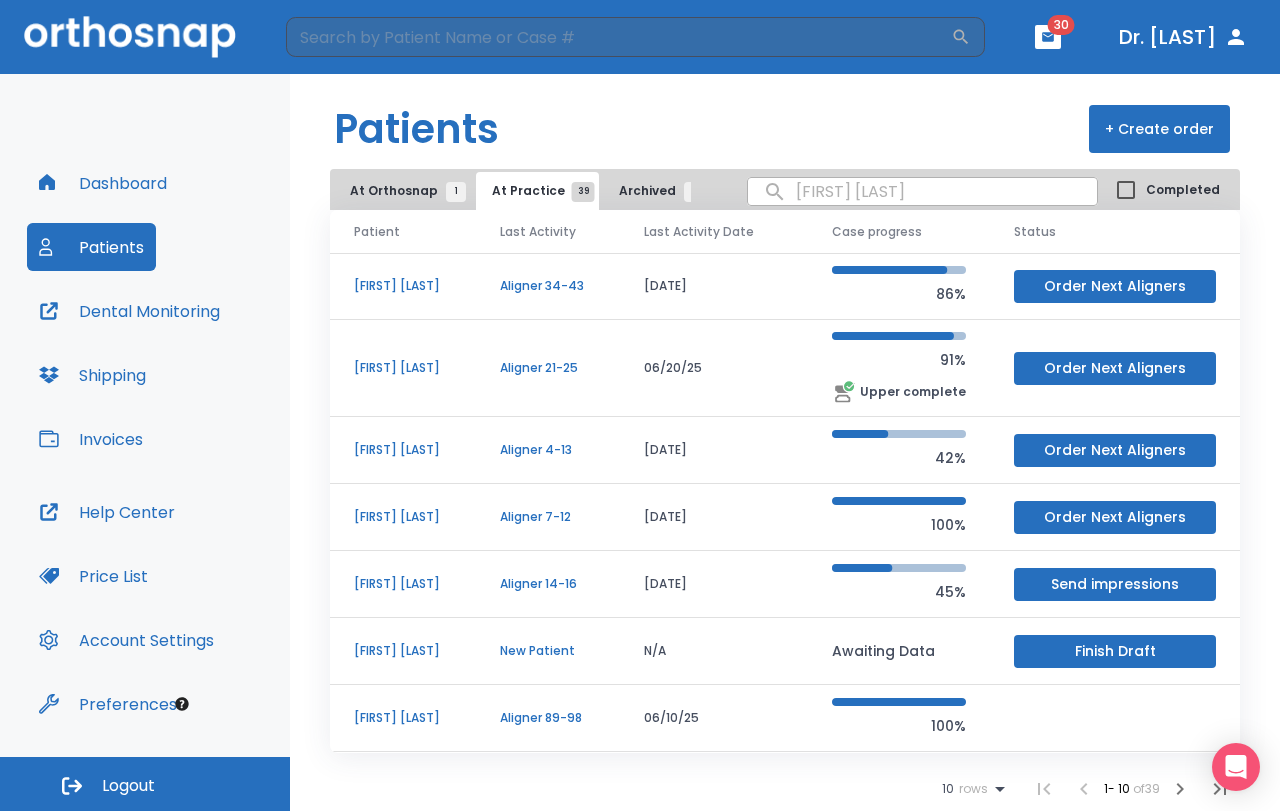 click 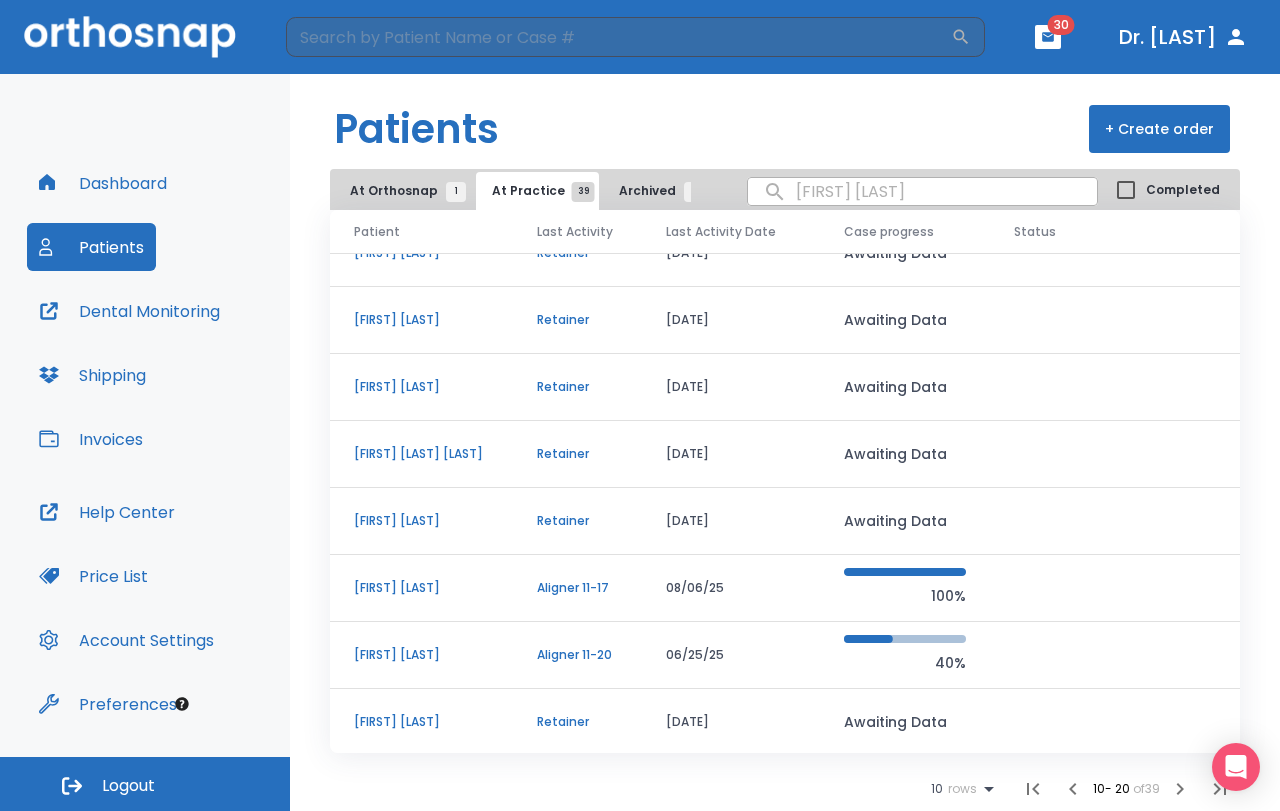 scroll, scrollTop: 188, scrollLeft: 0, axis: vertical 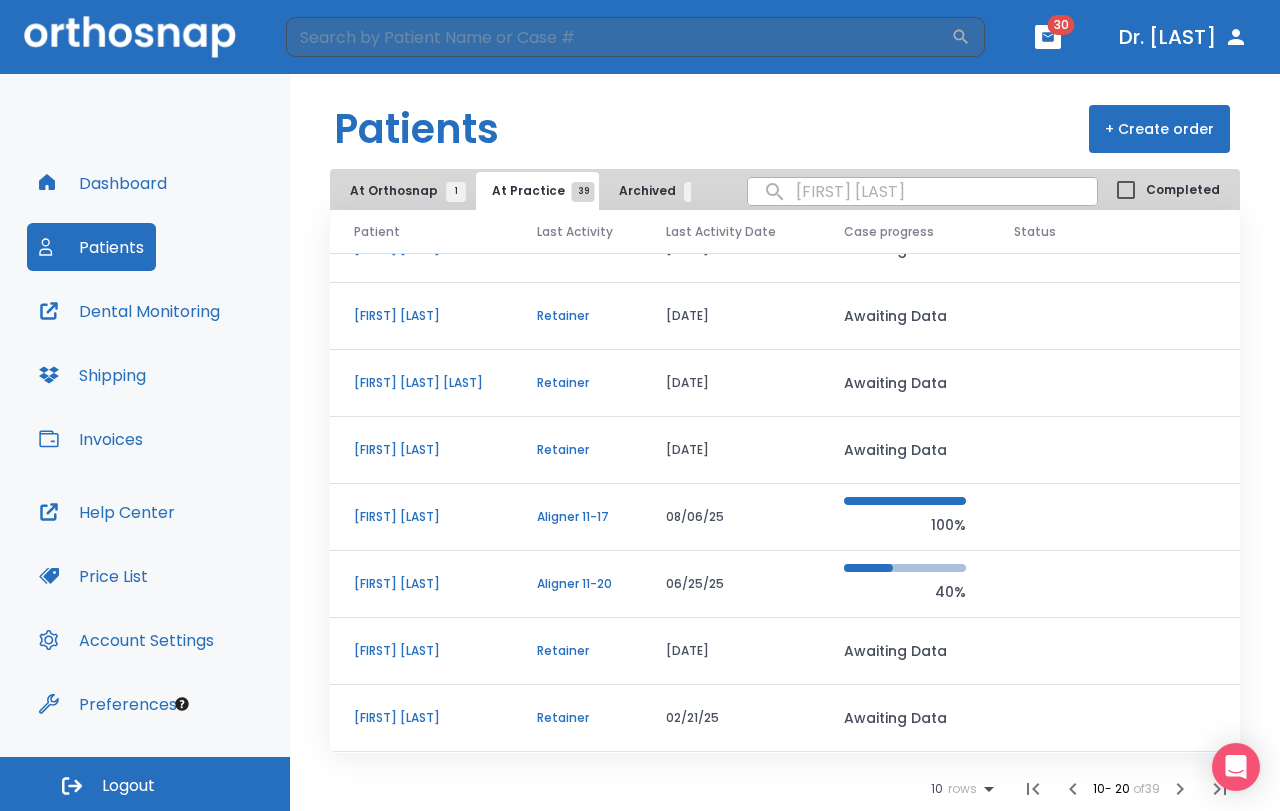click 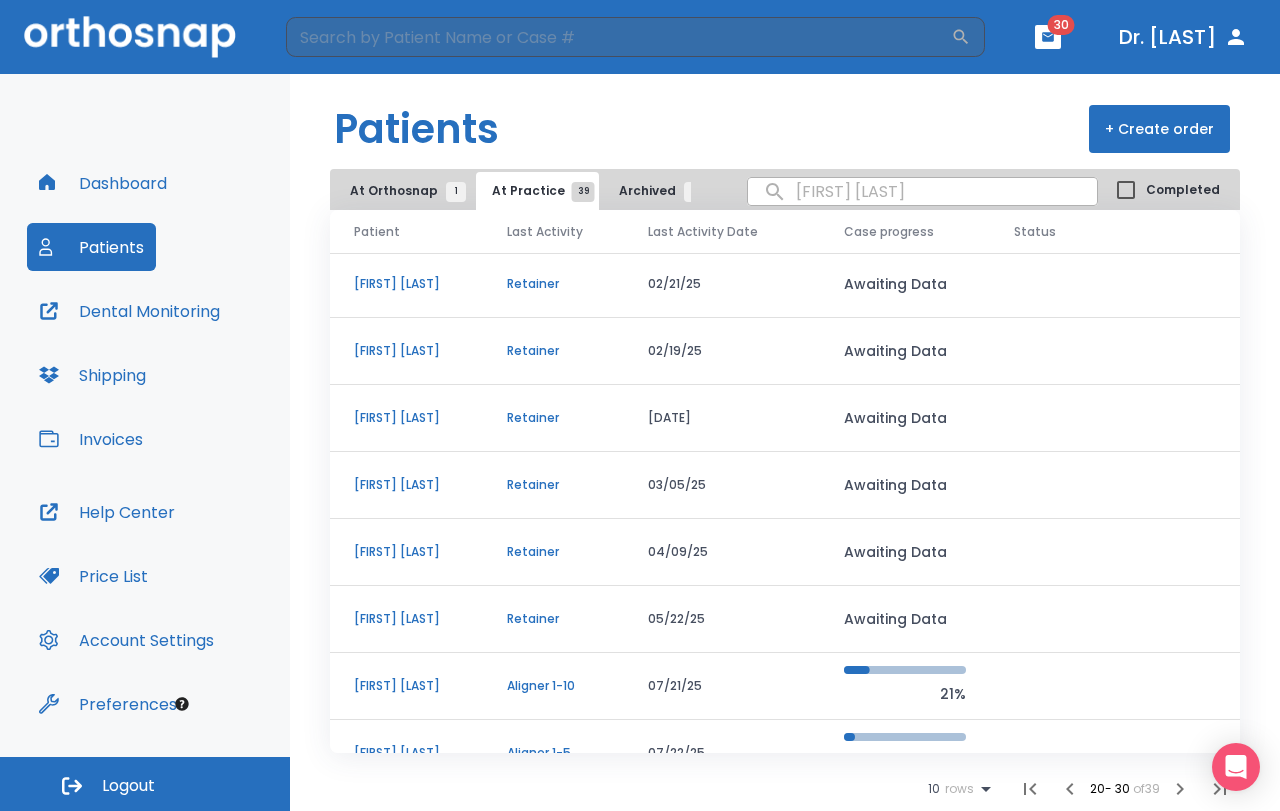 scroll, scrollTop: 0, scrollLeft: 0, axis: both 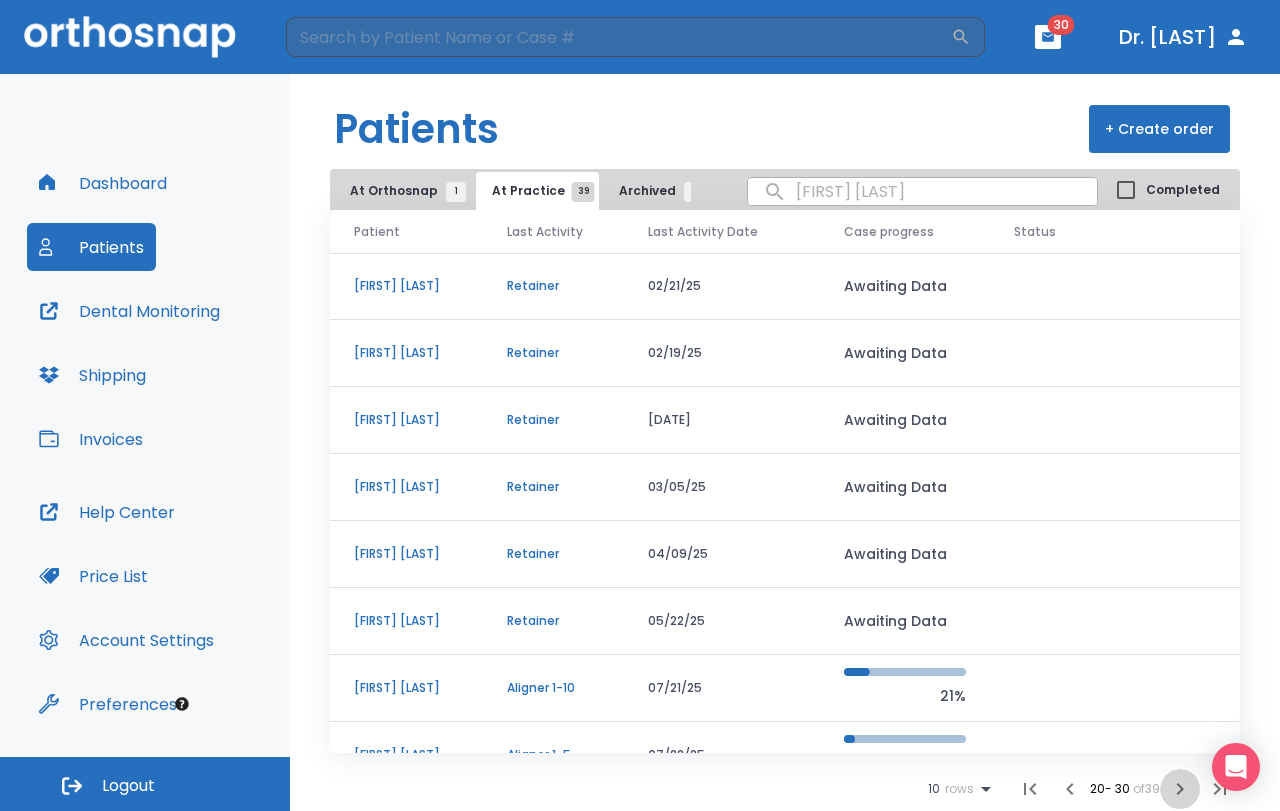 click 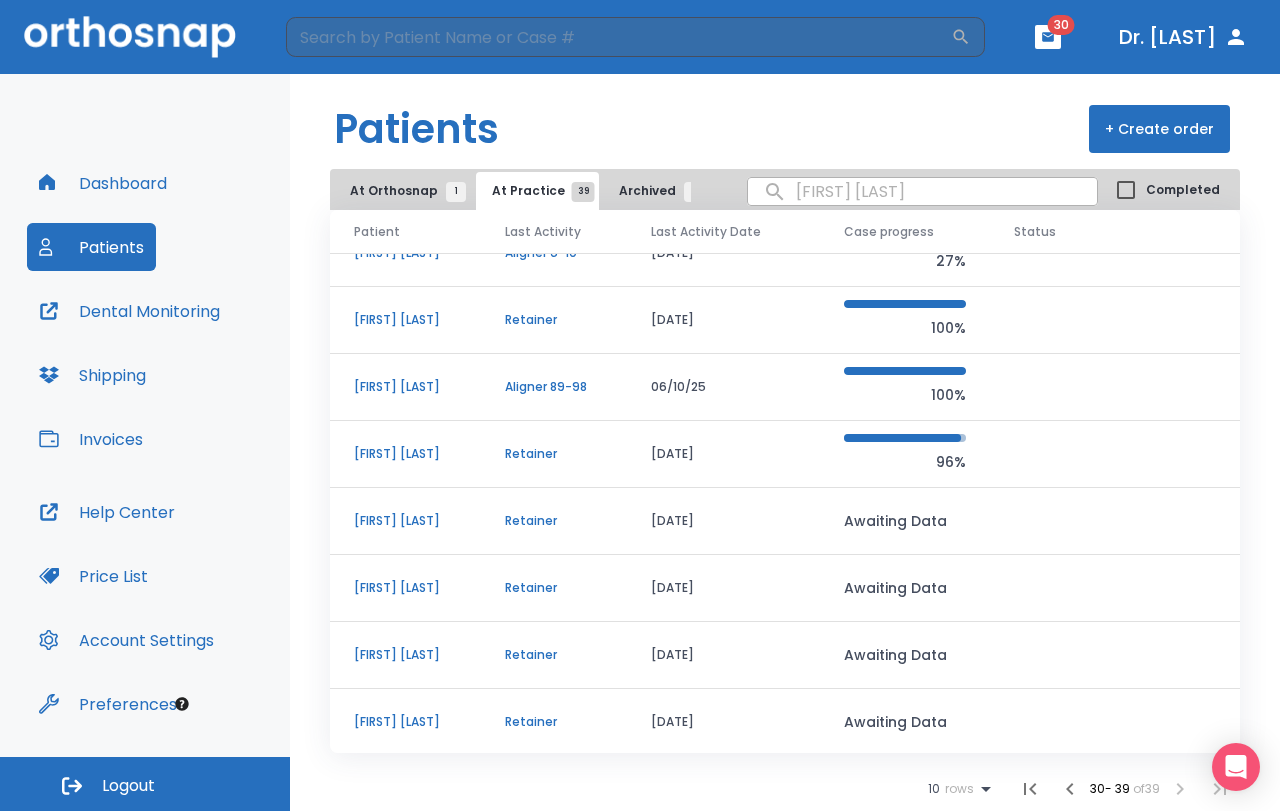 scroll, scrollTop: 104, scrollLeft: 0, axis: vertical 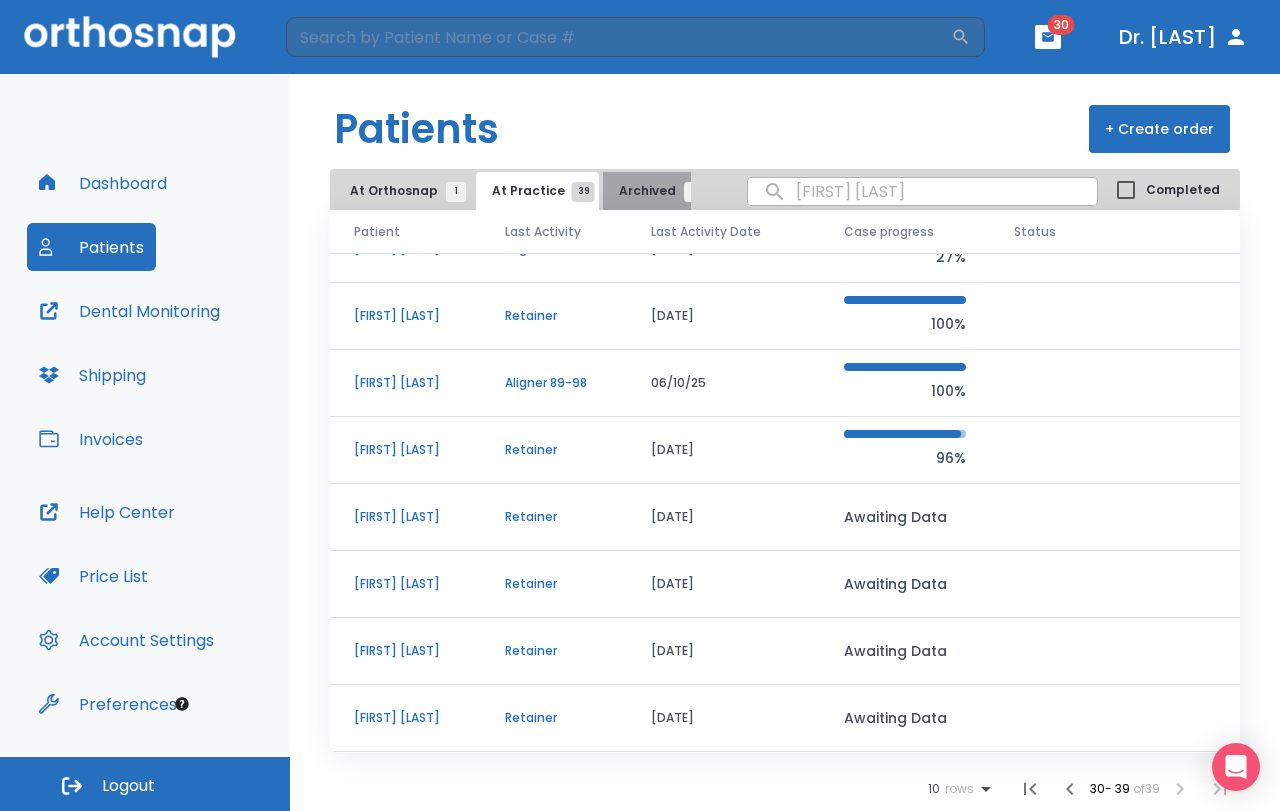 click on "Archived 9" at bounding box center (656, 191) 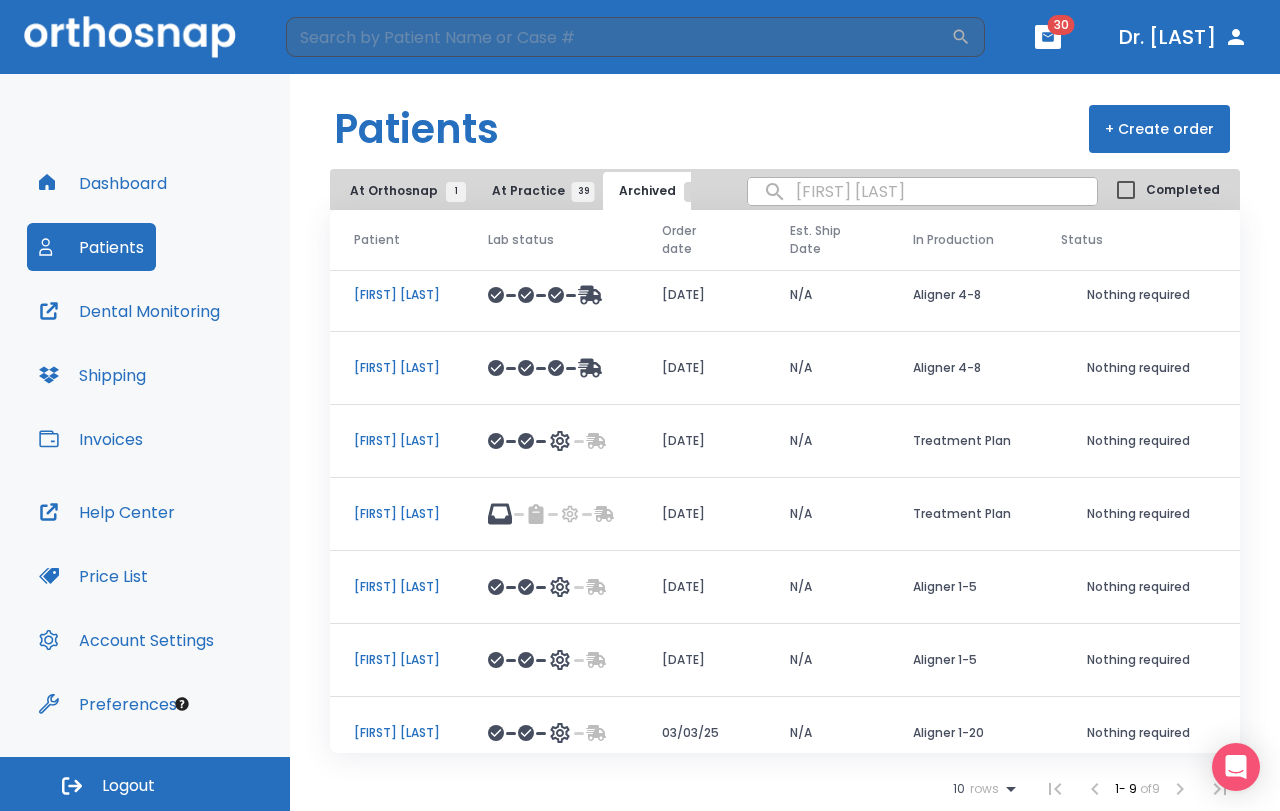 scroll, scrollTop: 0, scrollLeft: 0, axis: both 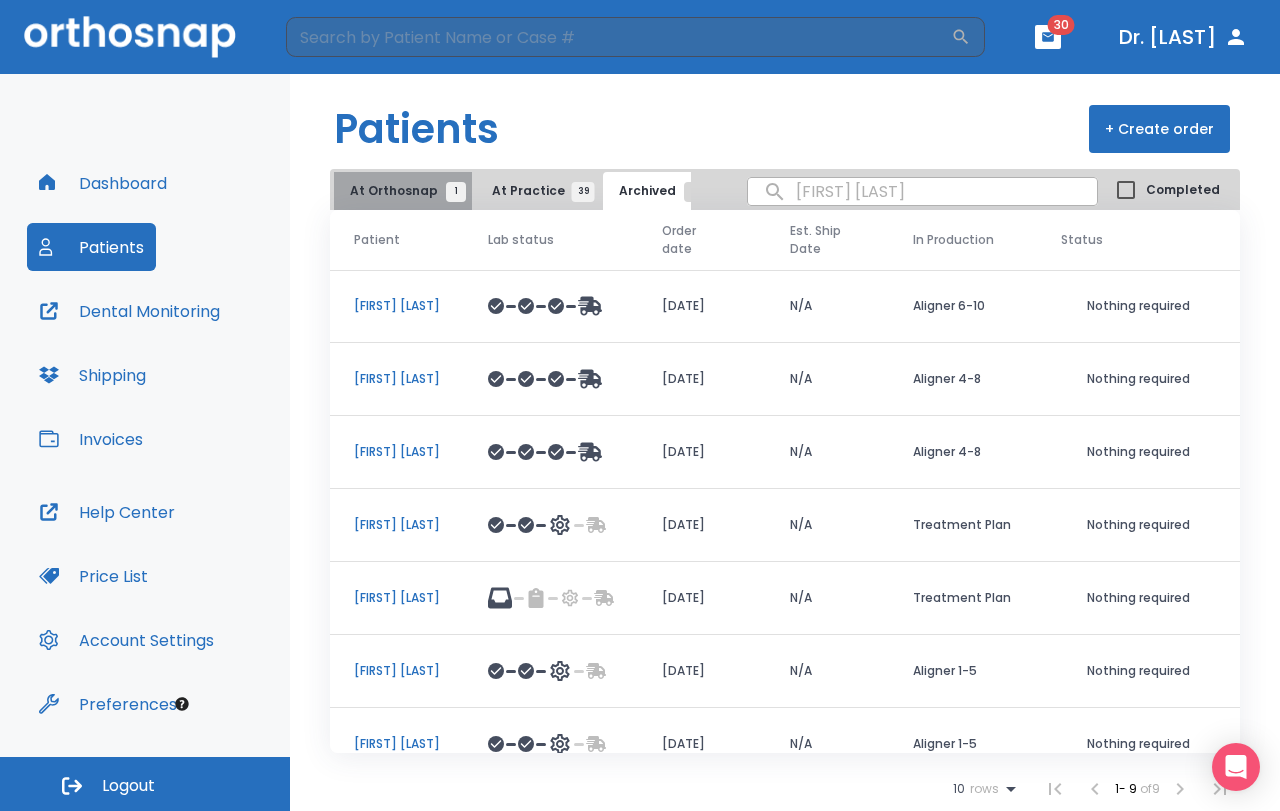 click on "At Orthosnap 1" at bounding box center (403, 191) 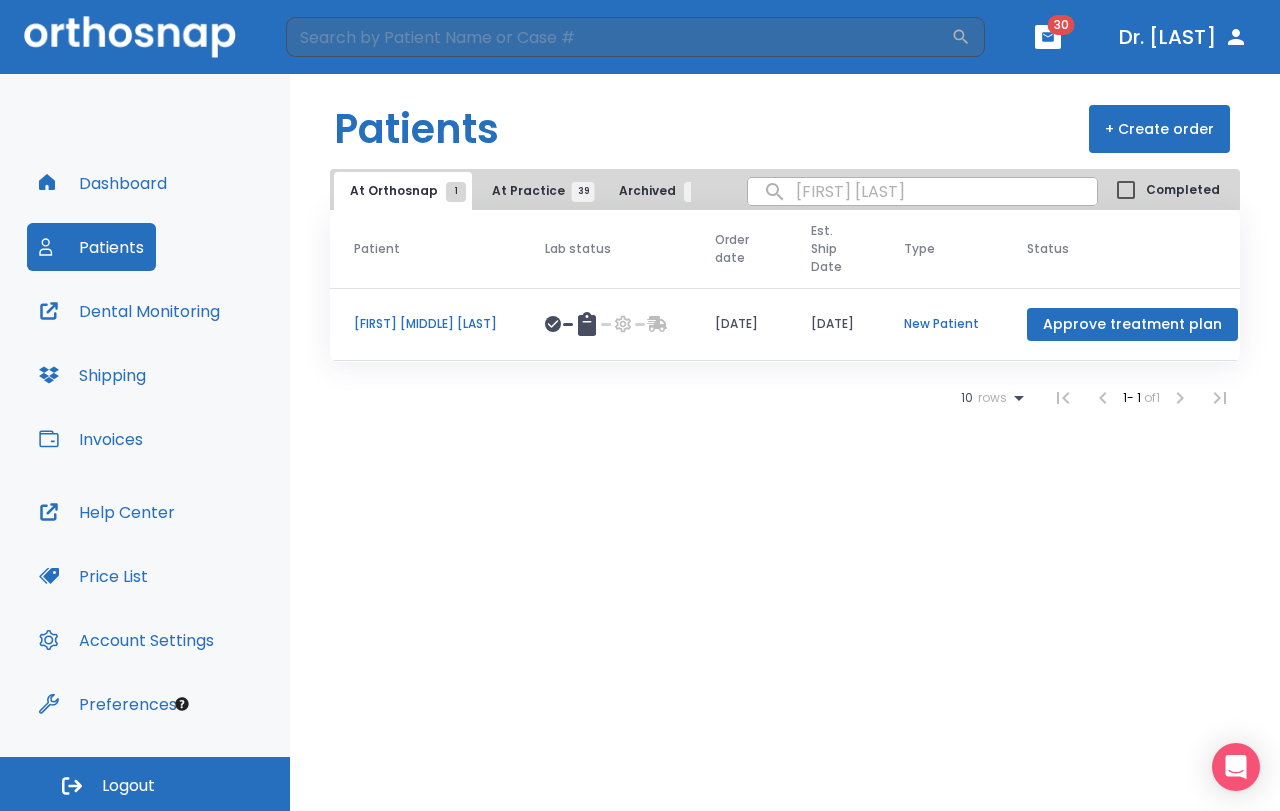 click on "At Practice [NUMBER]" at bounding box center [537, 191] 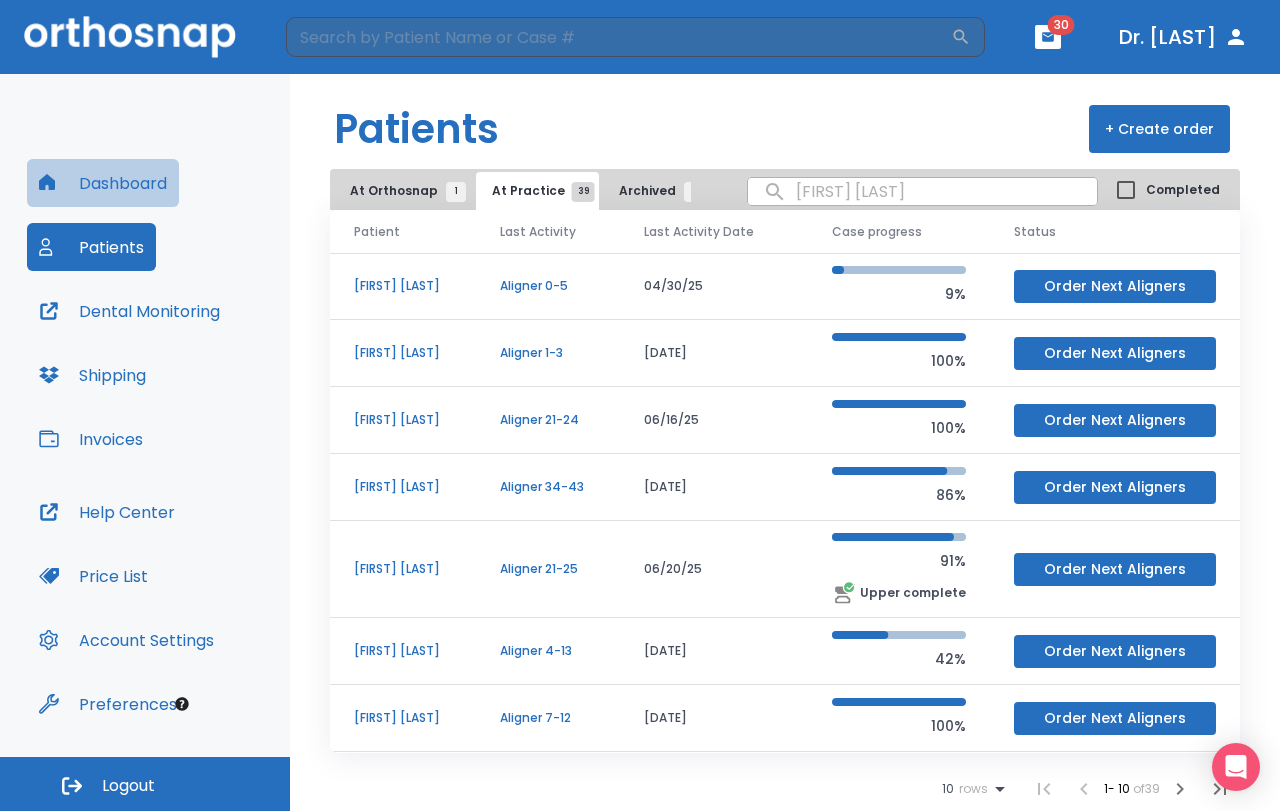 click on "Dashboard" at bounding box center (103, 183) 